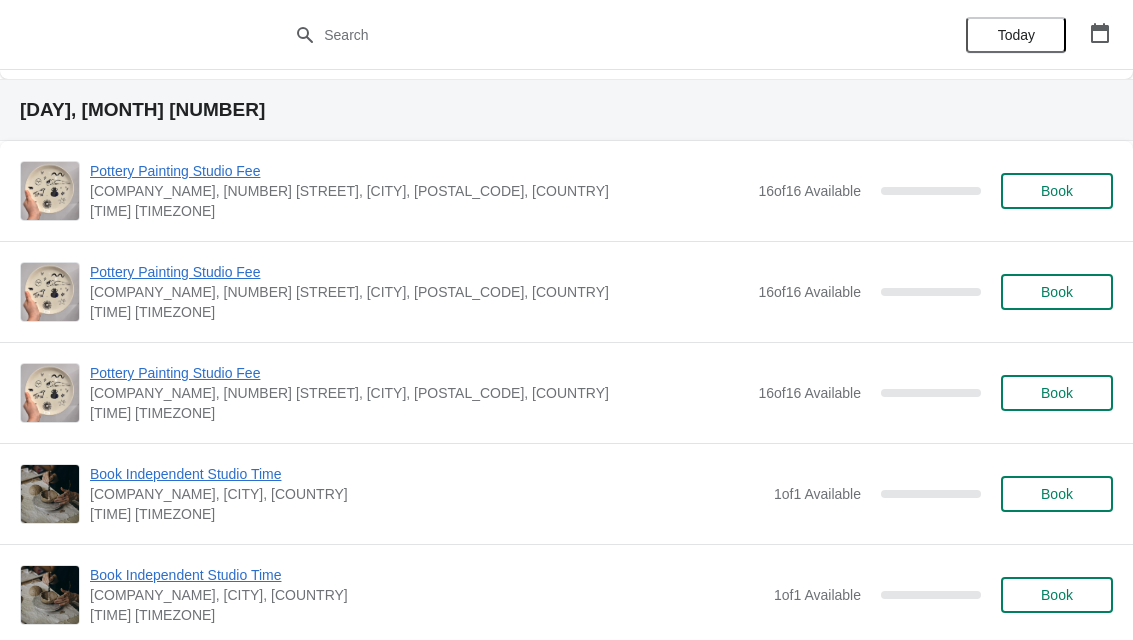 scroll, scrollTop: 1137, scrollLeft: 0, axis: vertical 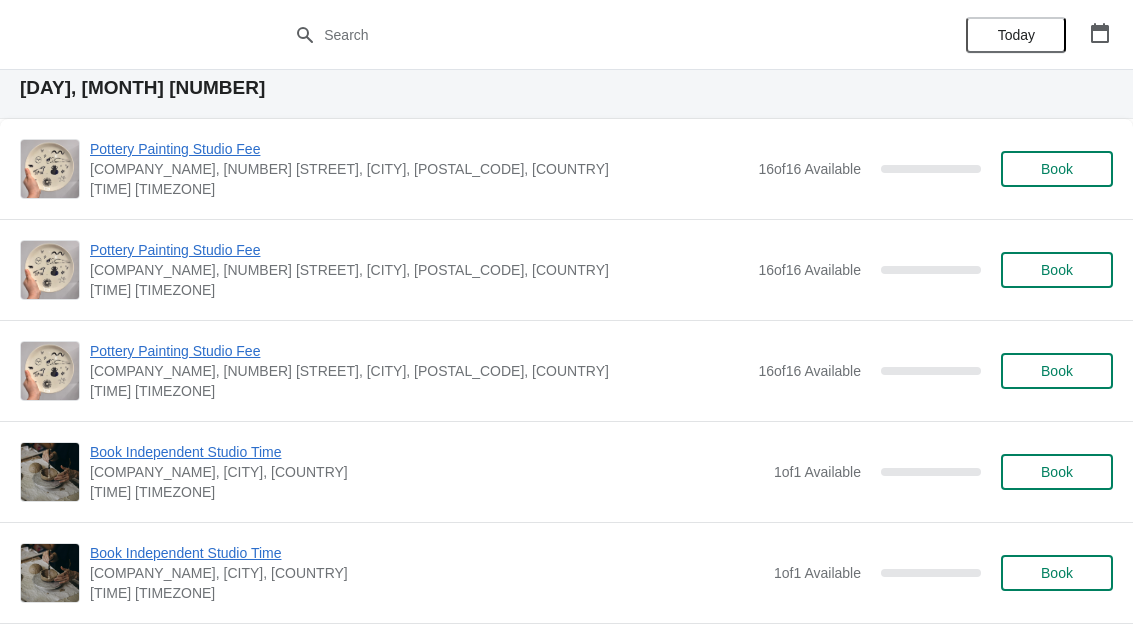 click on "Book" at bounding box center (1057, 371) 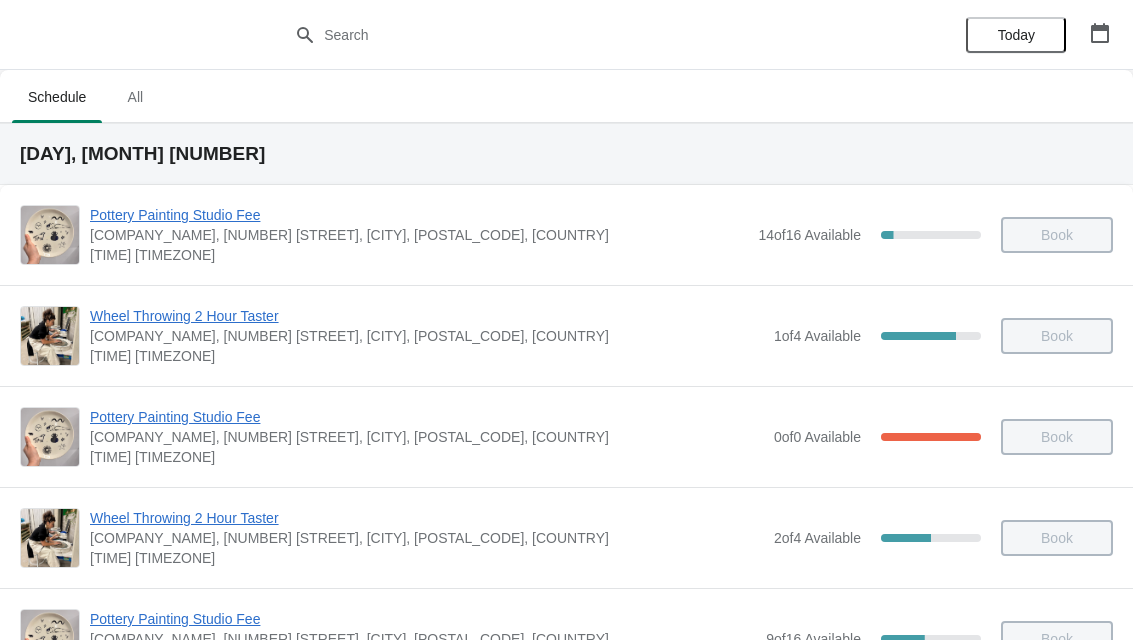 scroll, scrollTop: 1137, scrollLeft: 0, axis: vertical 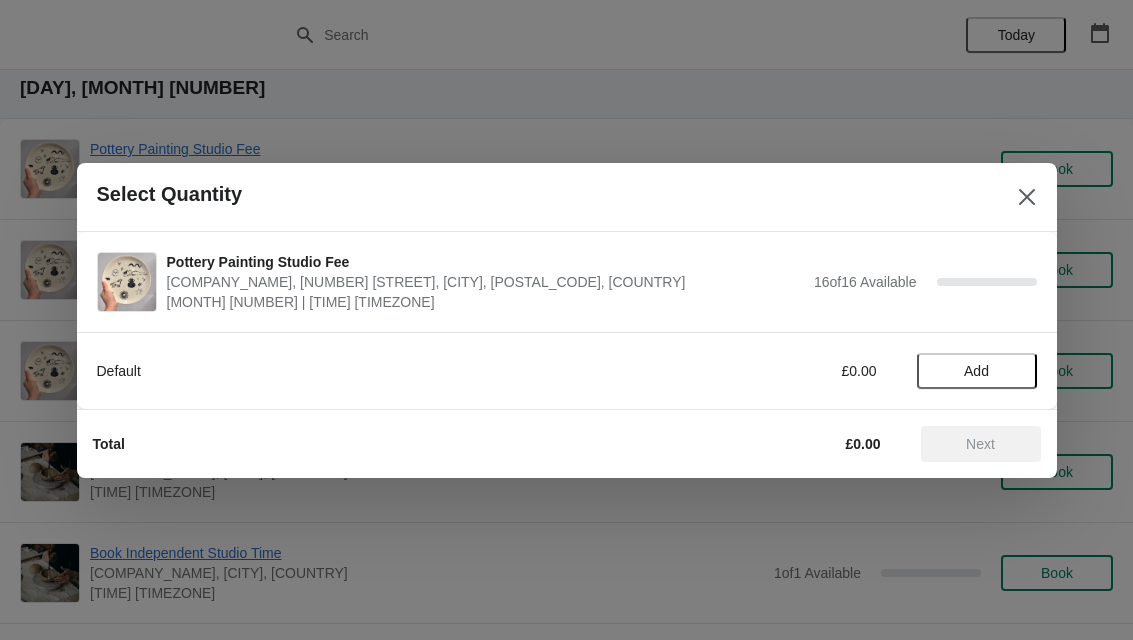 click on "Add" at bounding box center [976, 371] 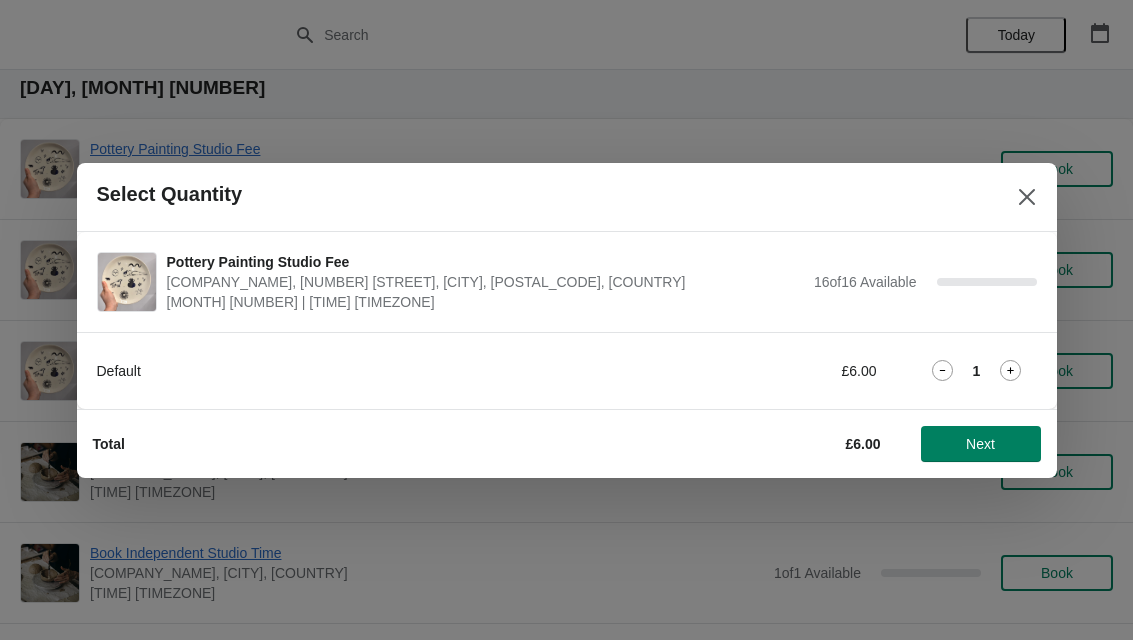 click 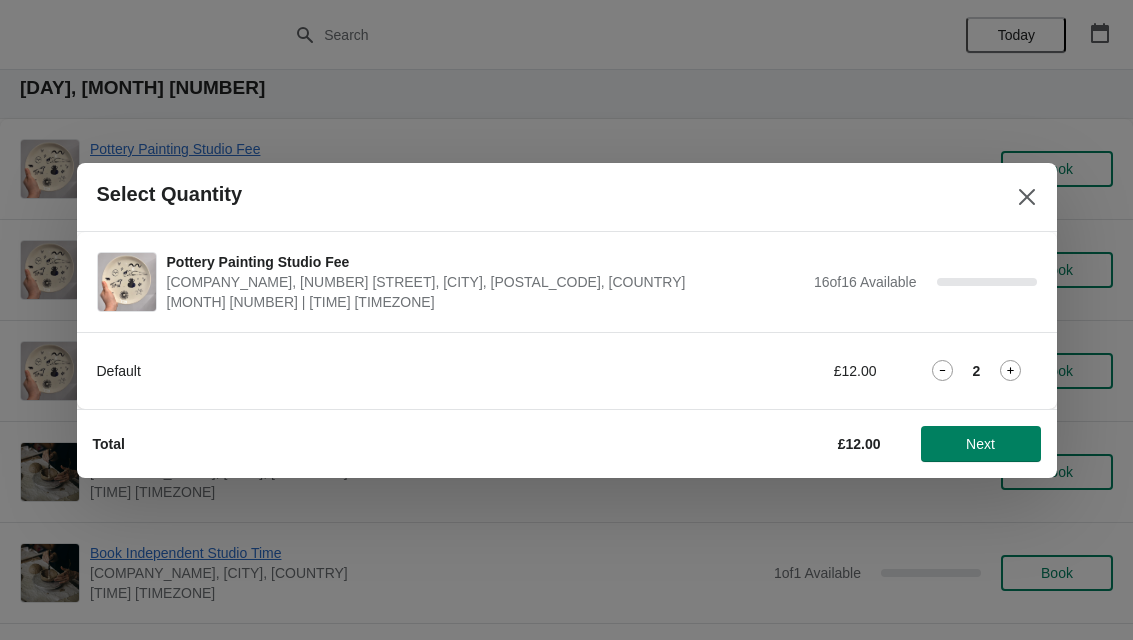 click 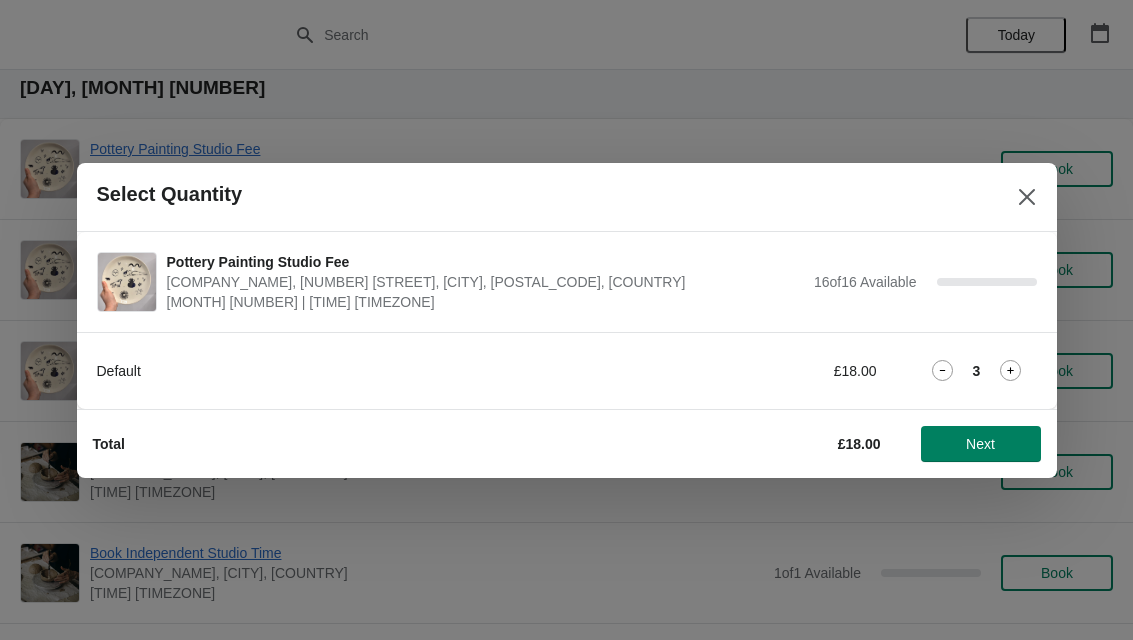 click on "Next" at bounding box center [980, 444] 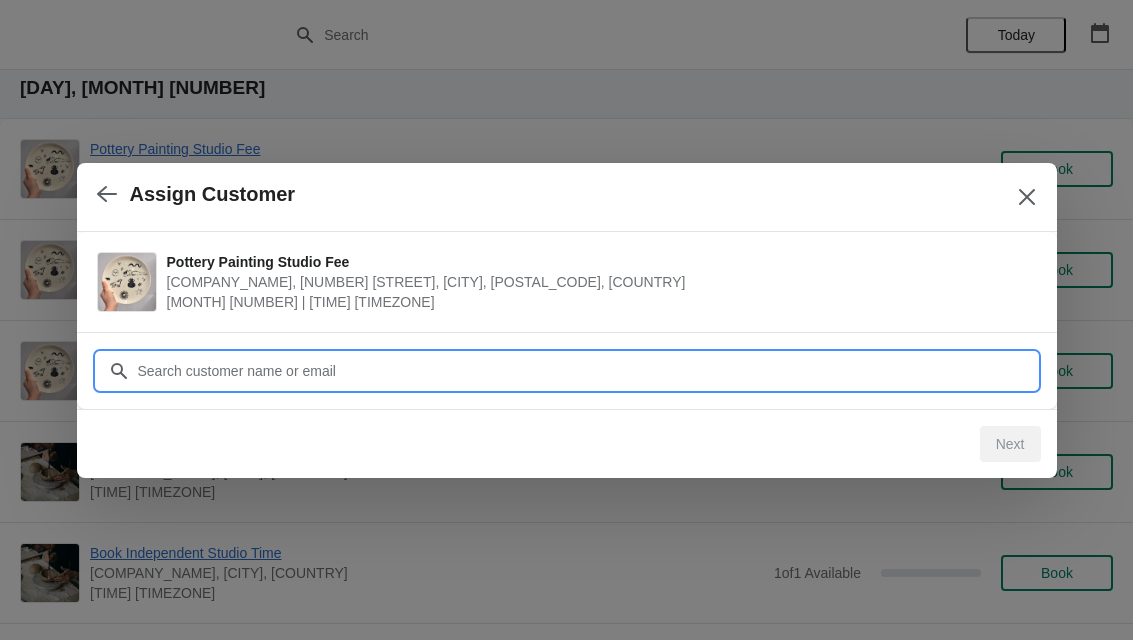 click on "Customer" at bounding box center (587, 371) 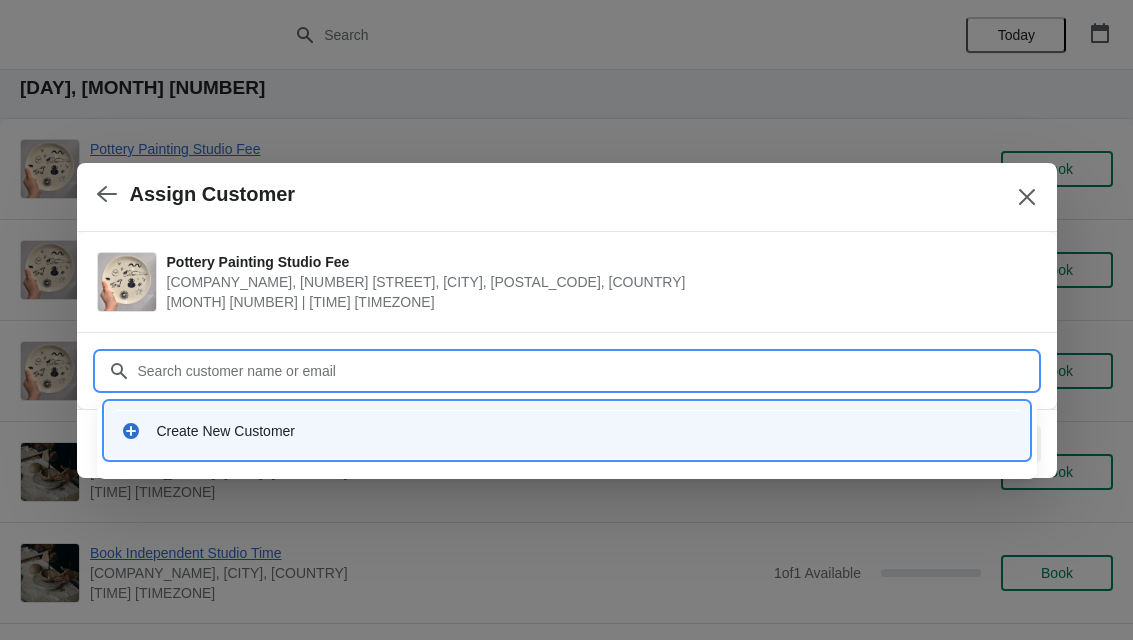 click on "Create New Customer" at bounding box center [585, 431] 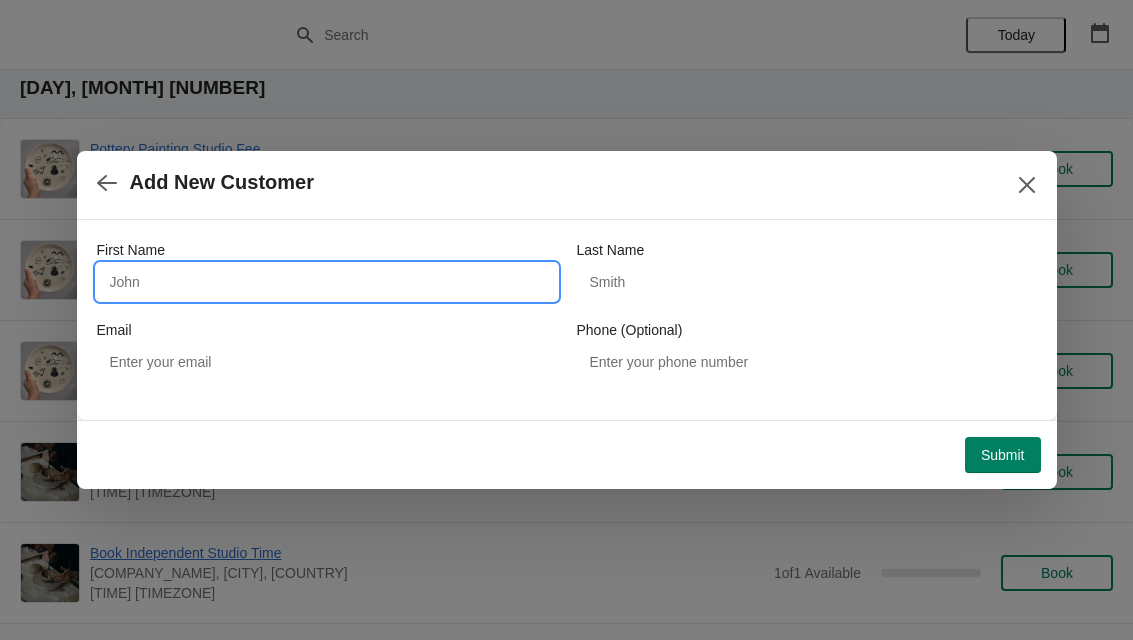 click on "First Name" at bounding box center (327, 282) 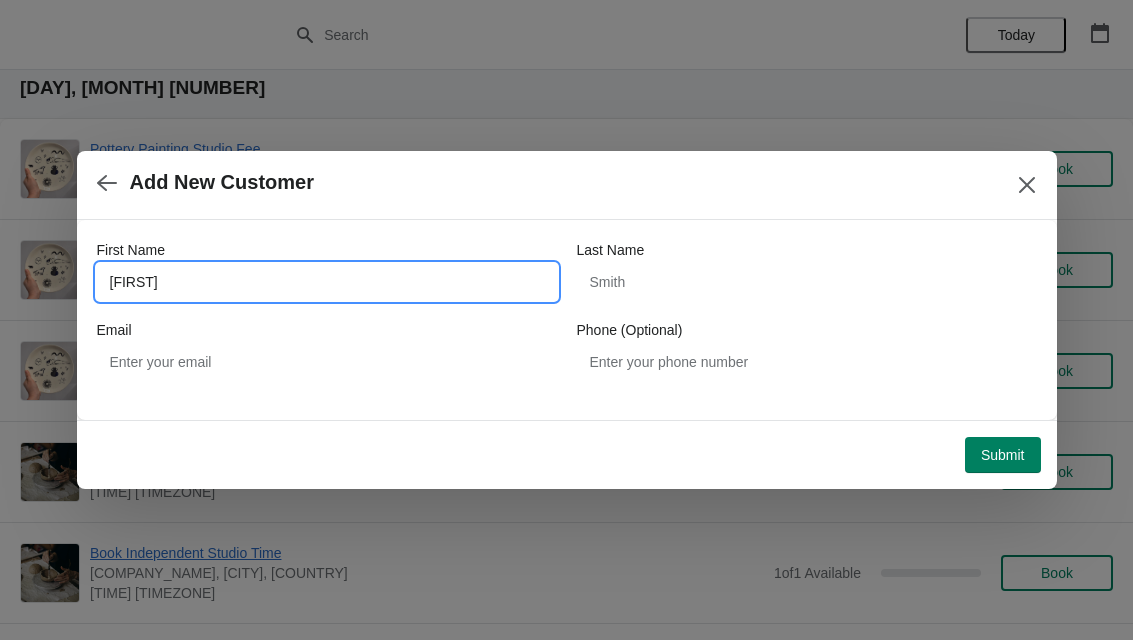 type on "[FIRST]" 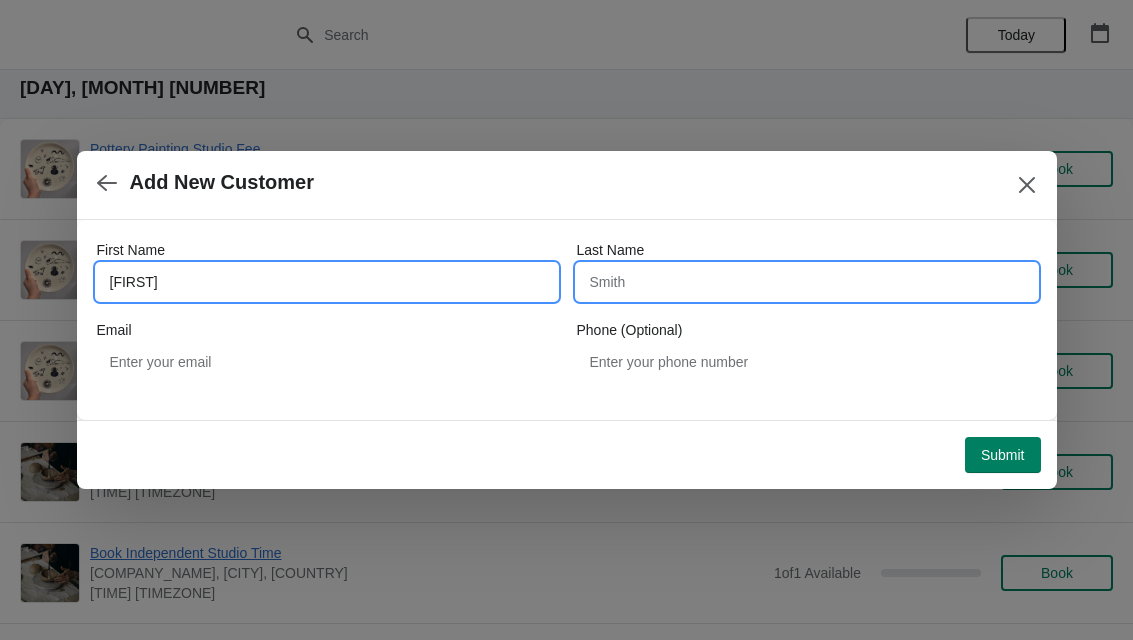 click on "Last Name" at bounding box center (807, 282) 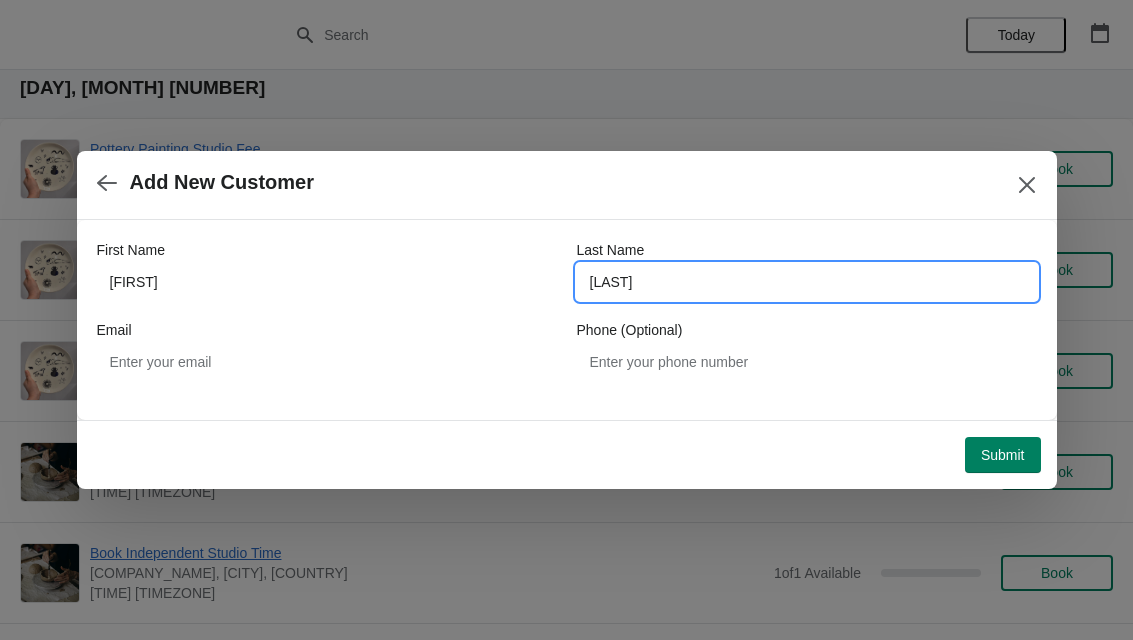type on "[LAST]" 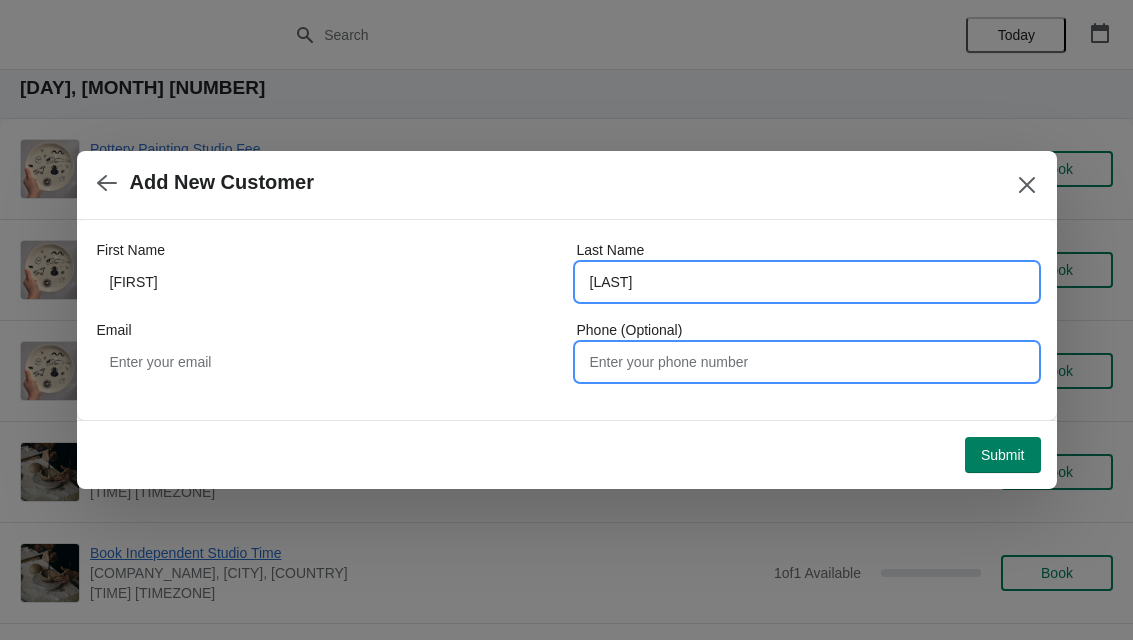 click on "Phone (Optional)" at bounding box center (807, 362) 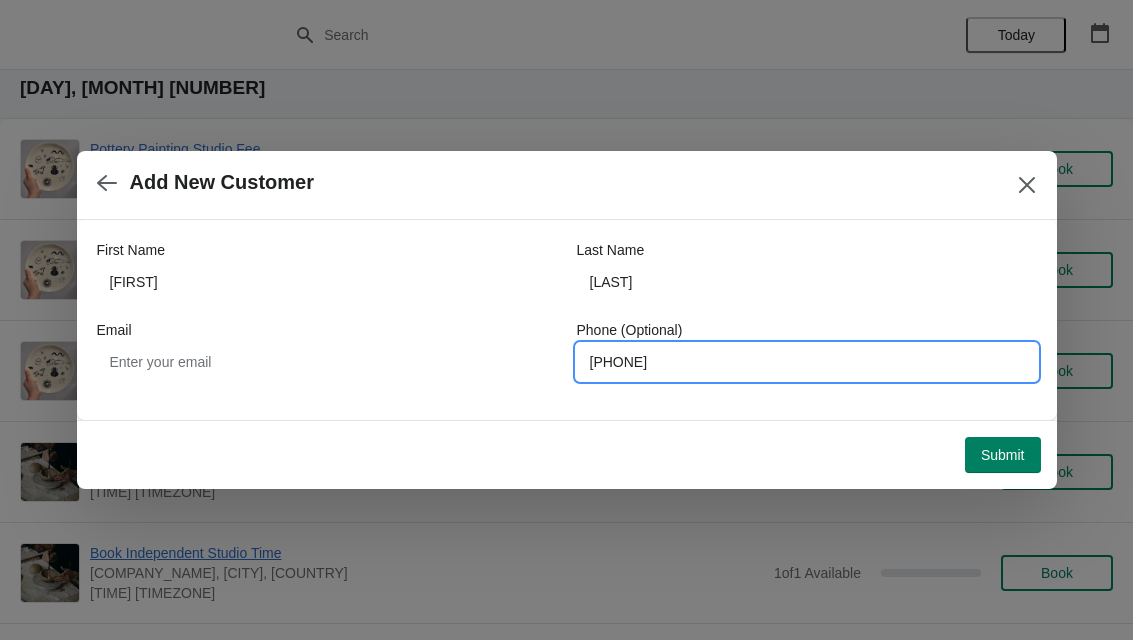 type on "[PHONE]" 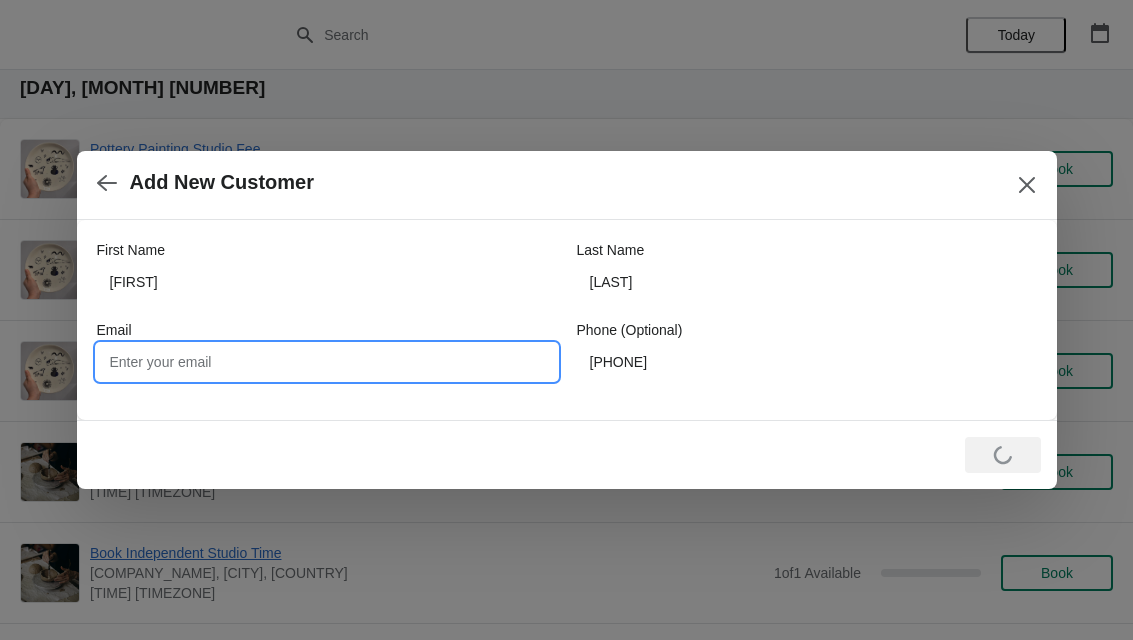 click on "Email" at bounding box center (327, 362) 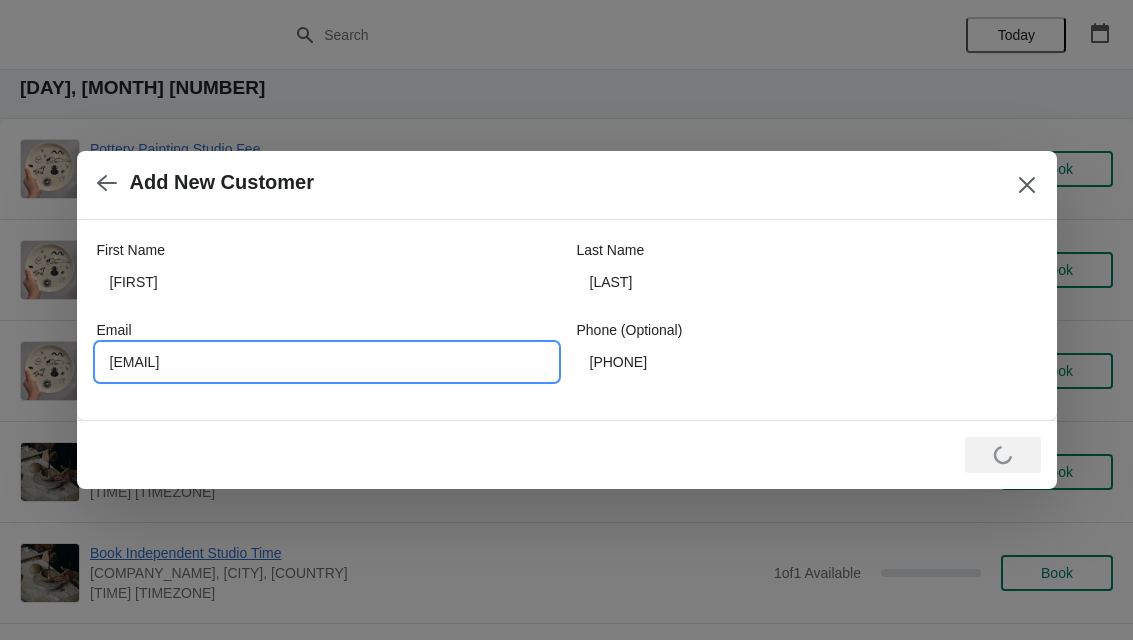 type on "[EMAIL]" 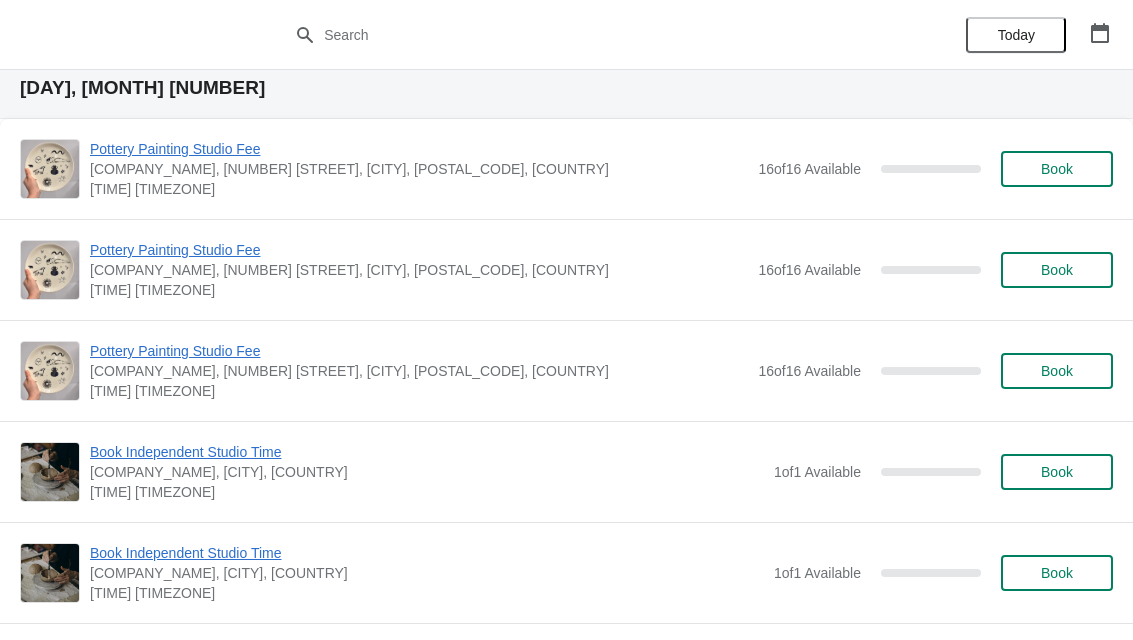 click on "Book" at bounding box center (1057, 371) 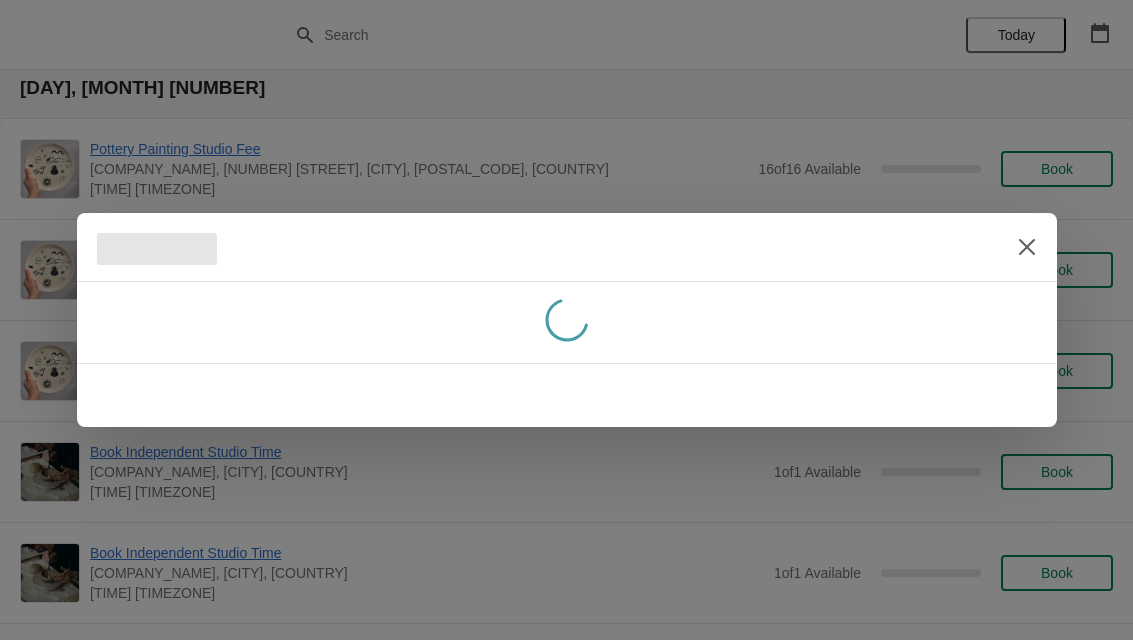 scroll, scrollTop: 0, scrollLeft: 0, axis: both 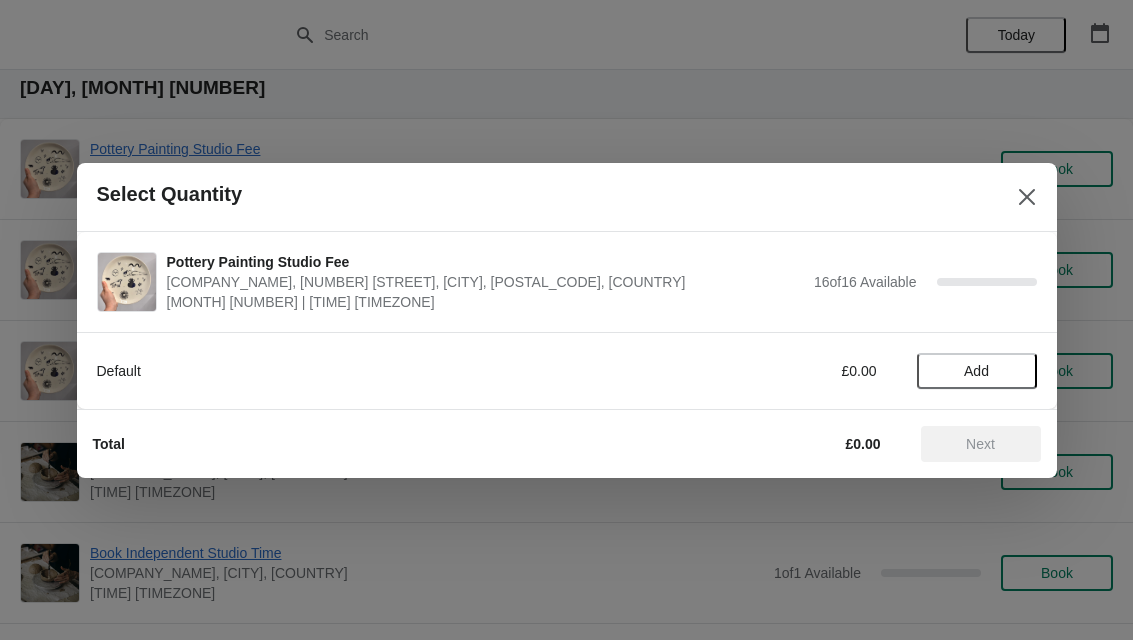 click on "Add" at bounding box center [977, 371] 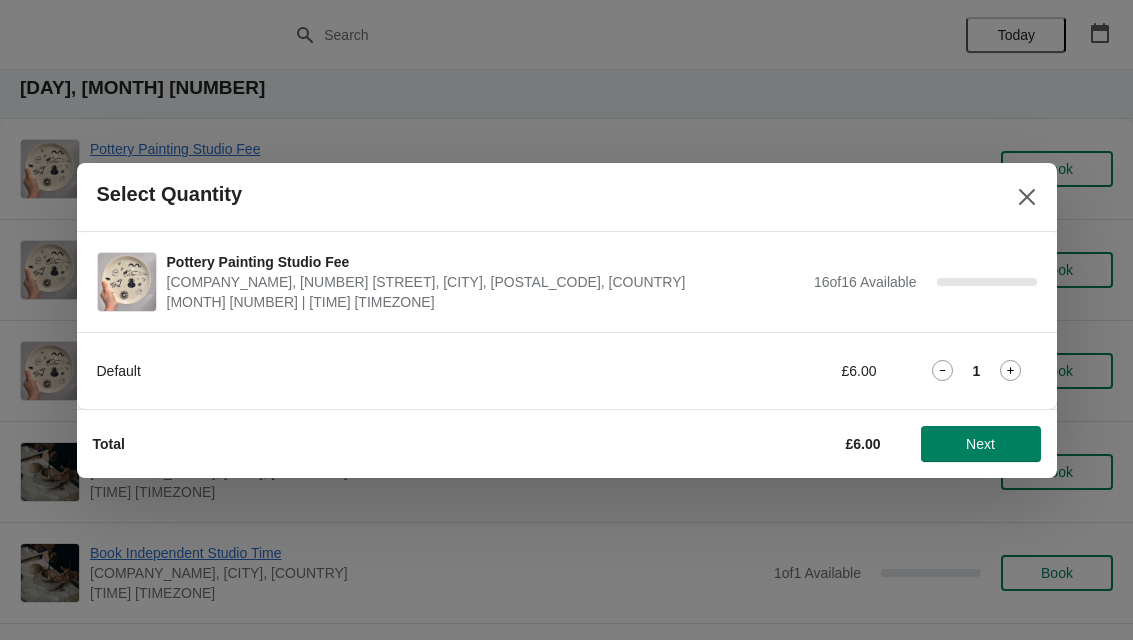 click 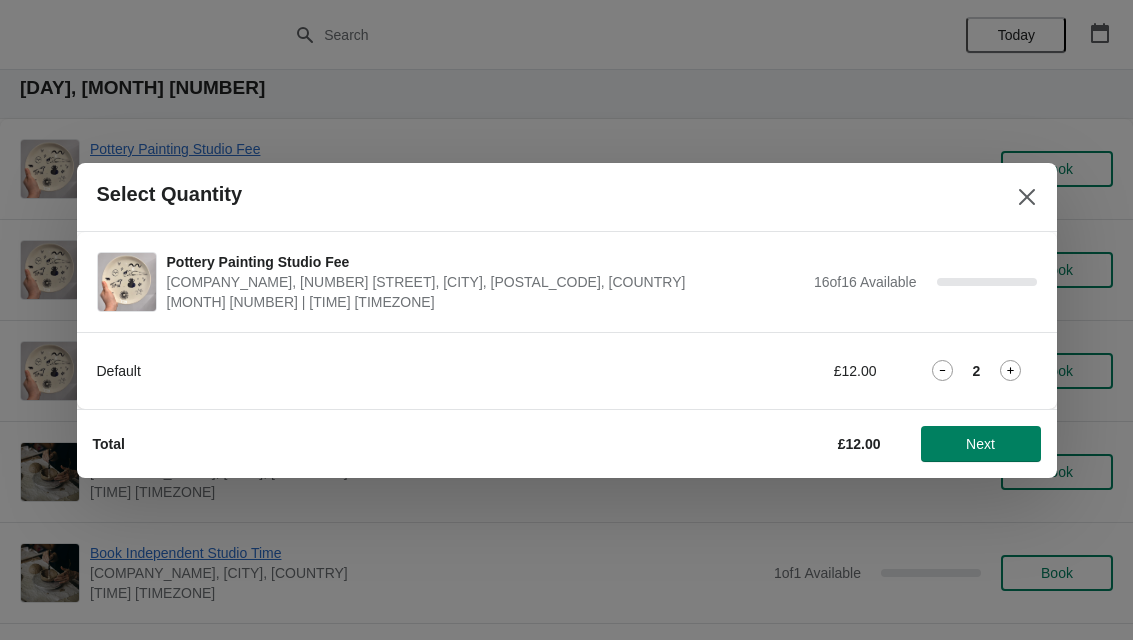 click 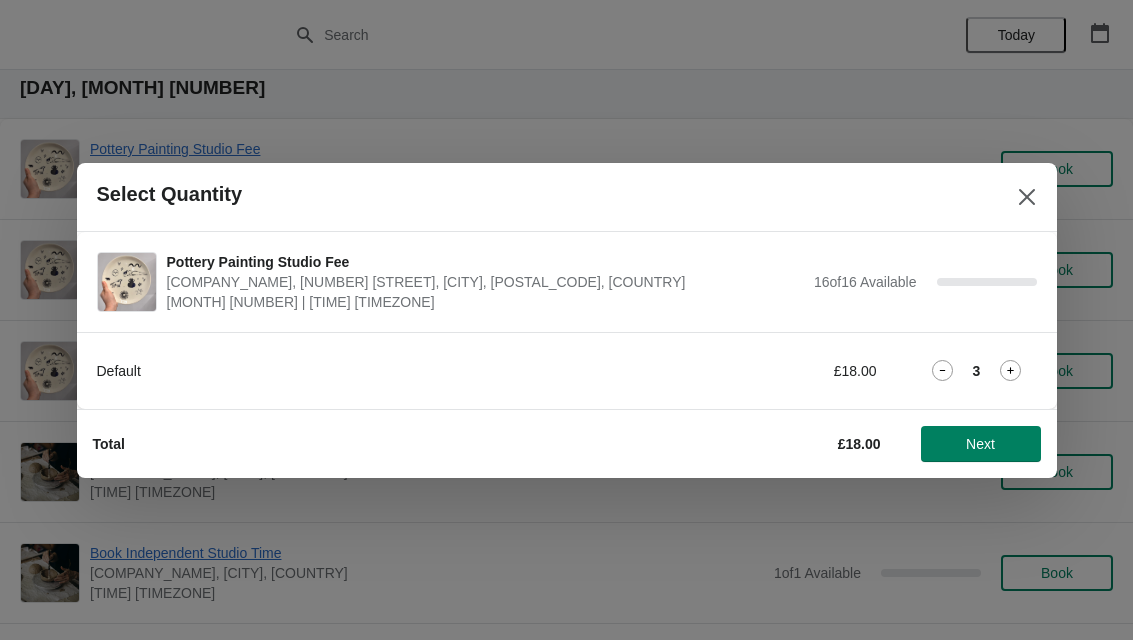 click on "Next" at bounding box center [981, 444] 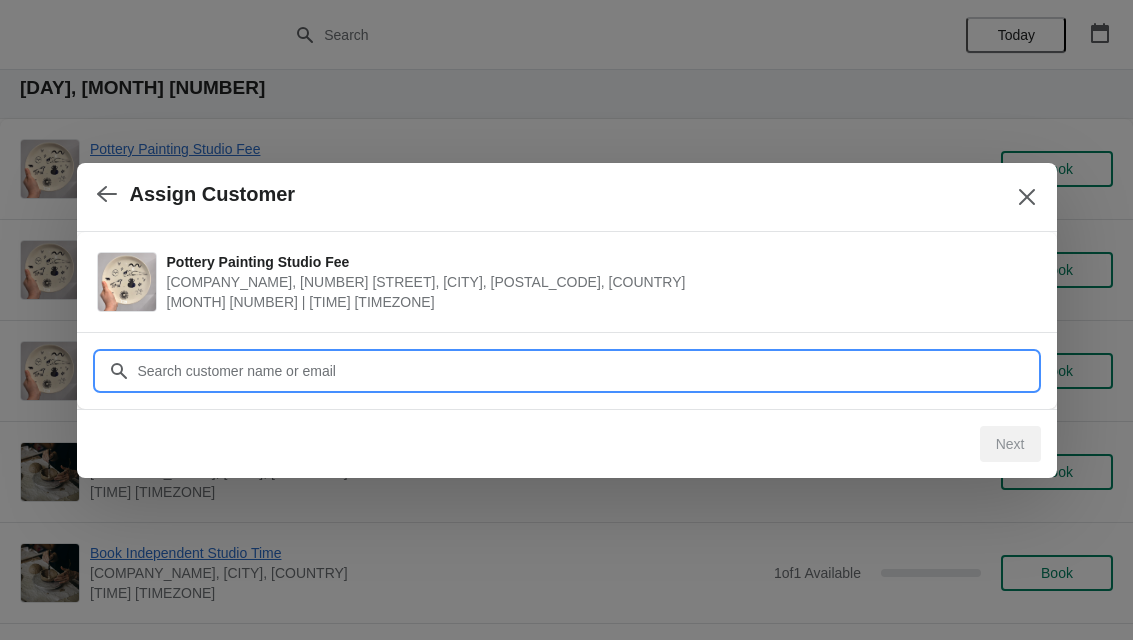 click on "Customer" at bounding box center (587, 371) 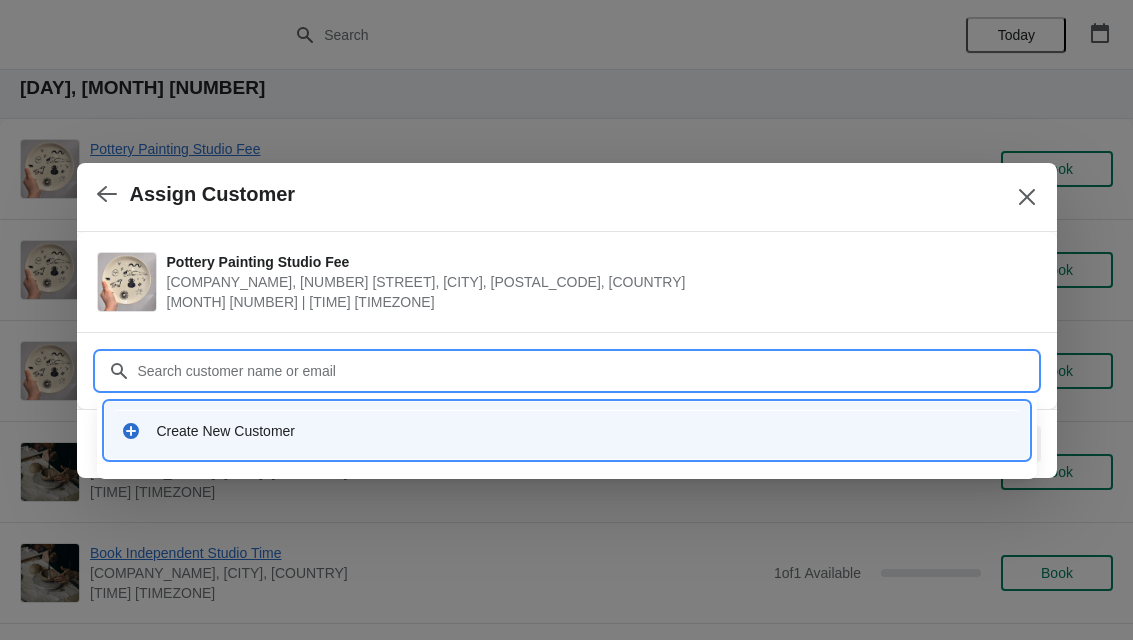 click on "Create New Customer" at bounding box center [585, 431] 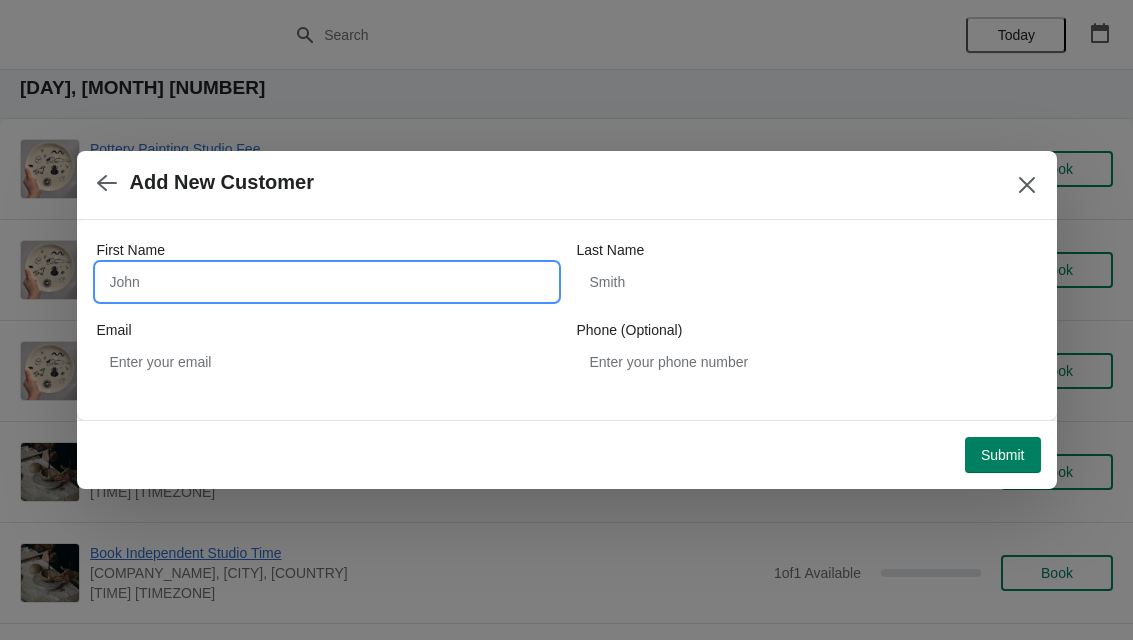 click on "First Name" at bounding box center (327, 282) 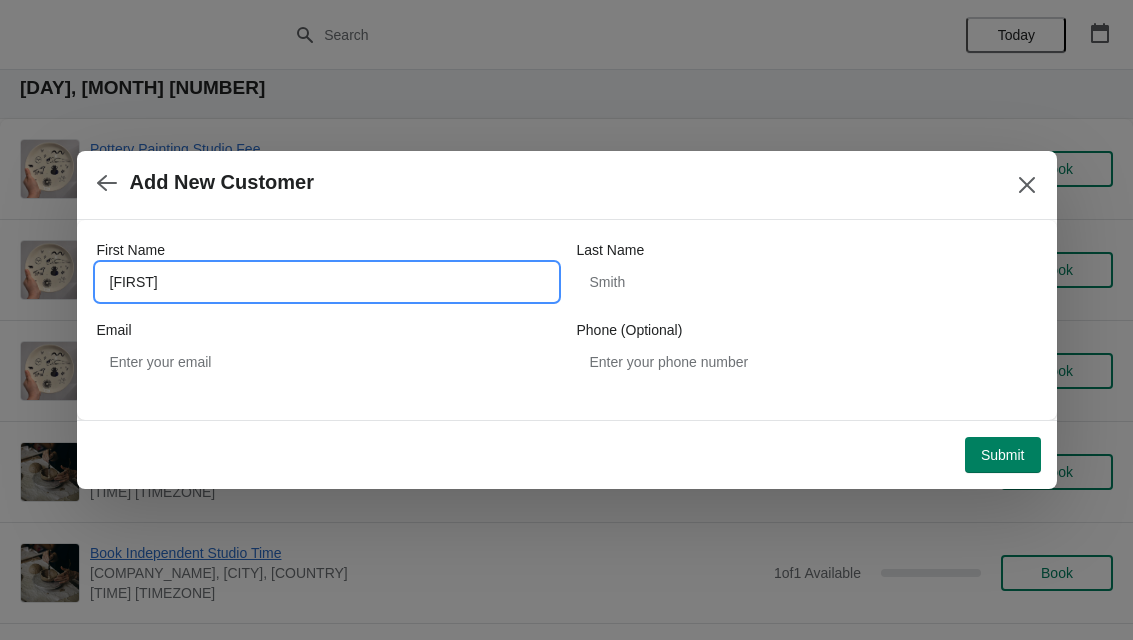 type on "[FIRST]" 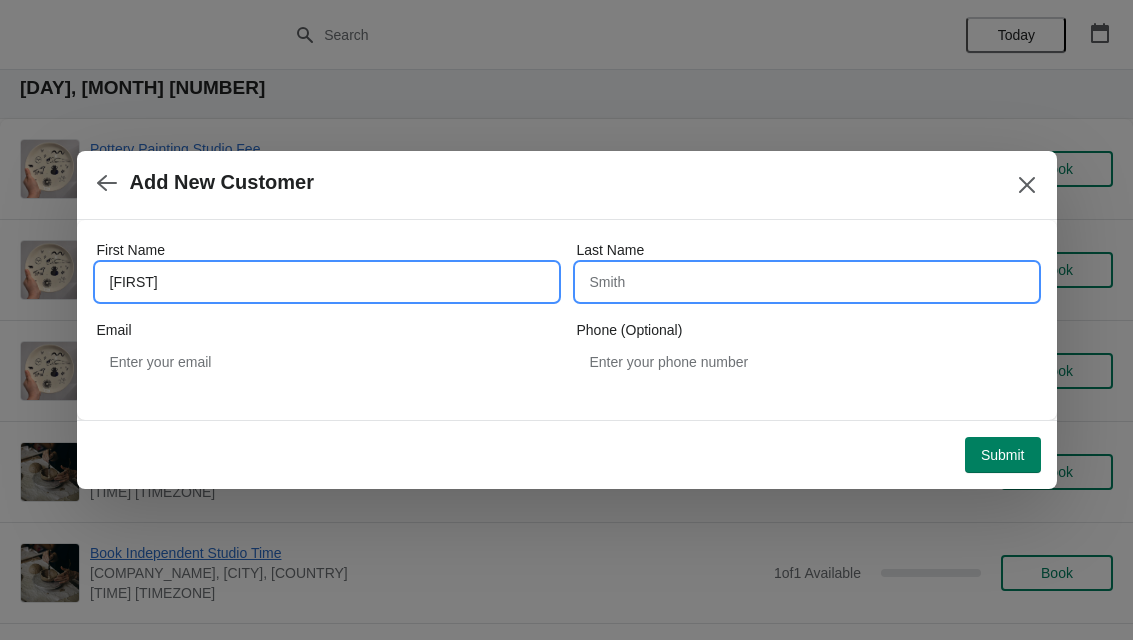 click on "Last Name" at bounding box center [807, 282] 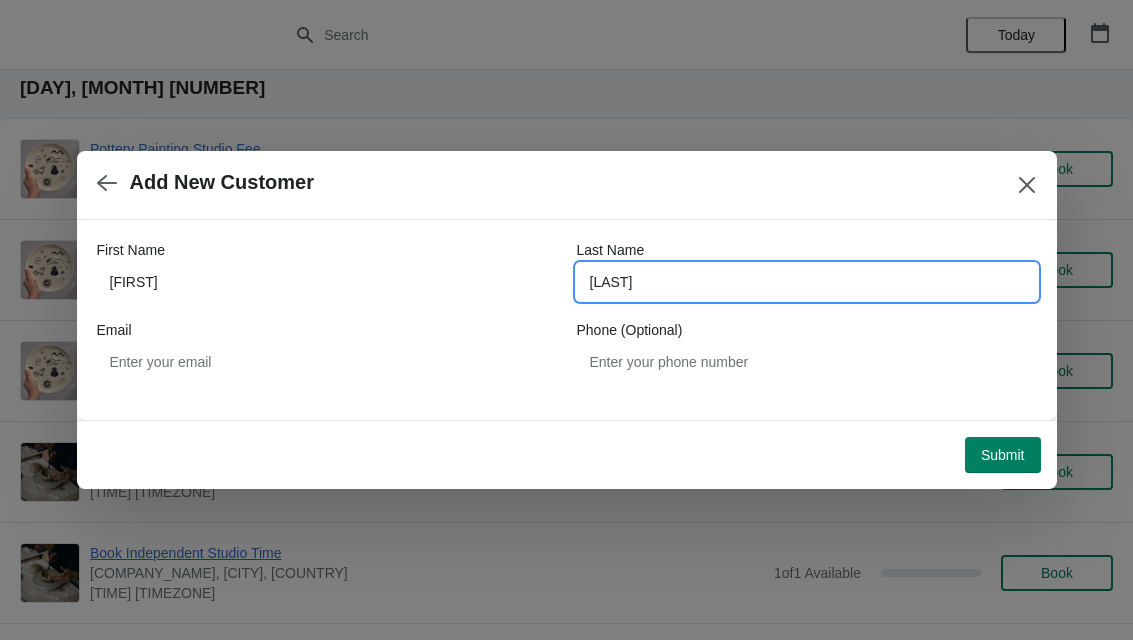 type on "[LAST]" 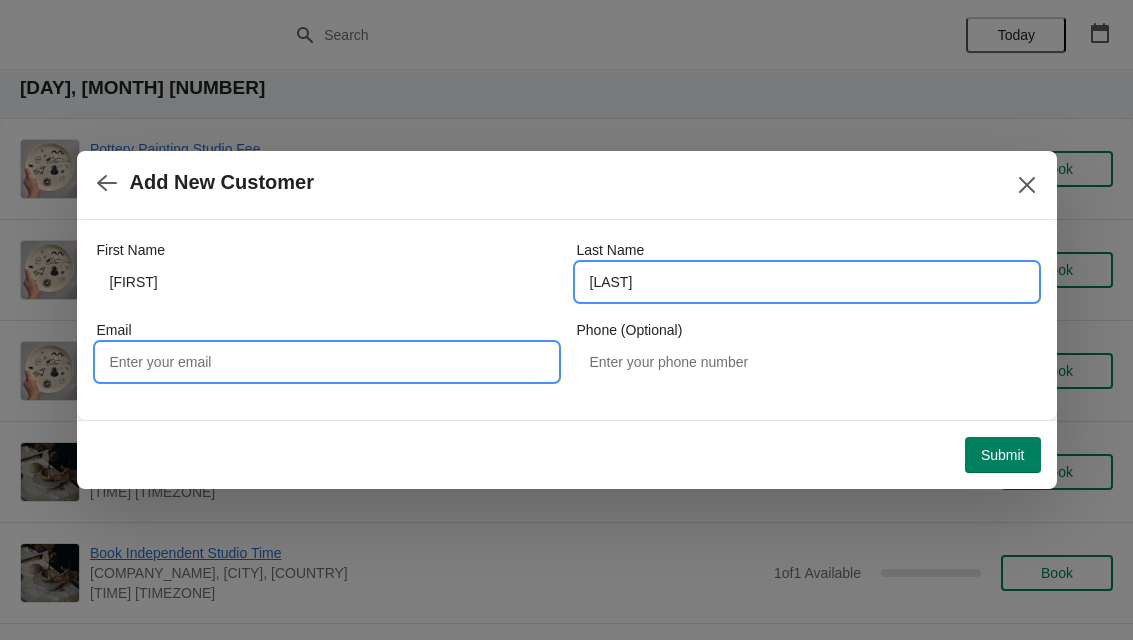 click on "Email" at bounding box center (327, 362) 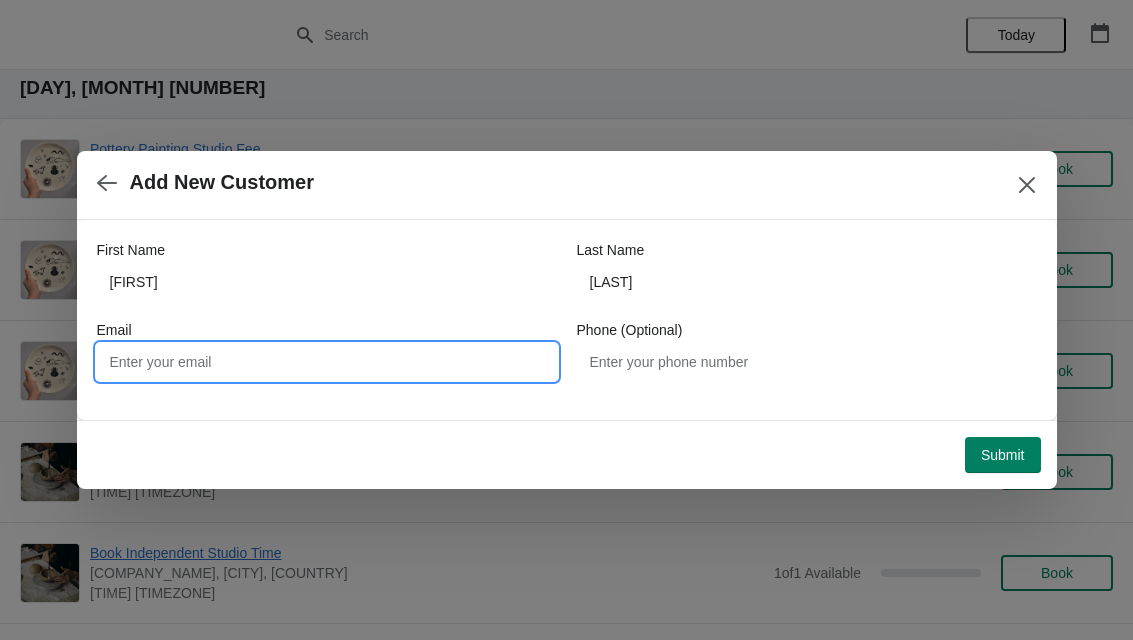 click on "Email" at bounding box center (327, 362) 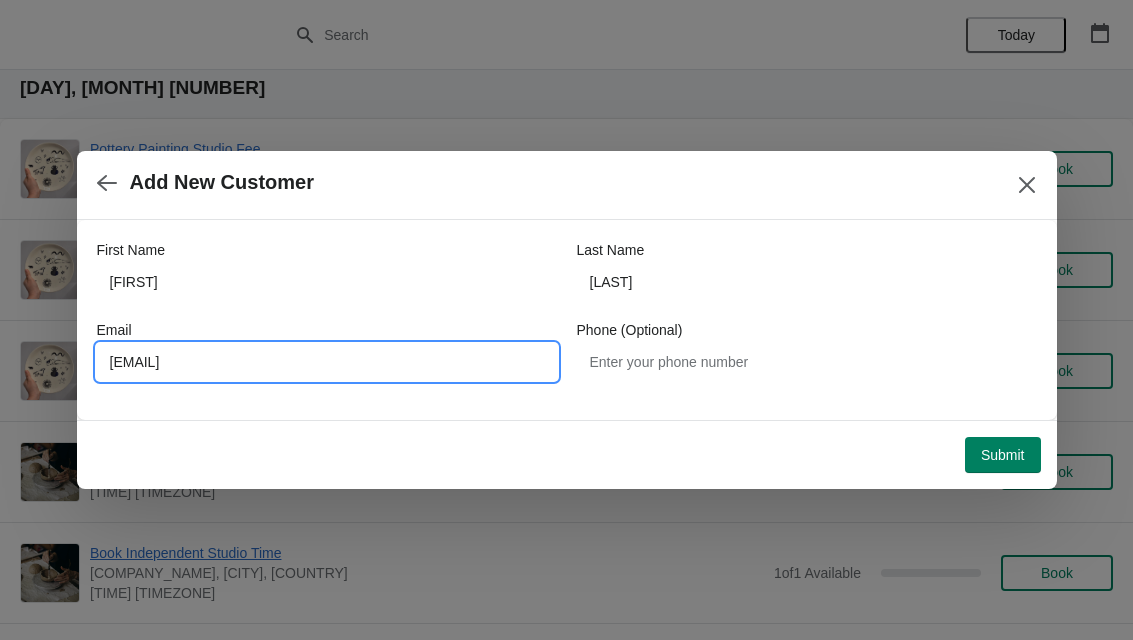 type on "[EMAIL]" 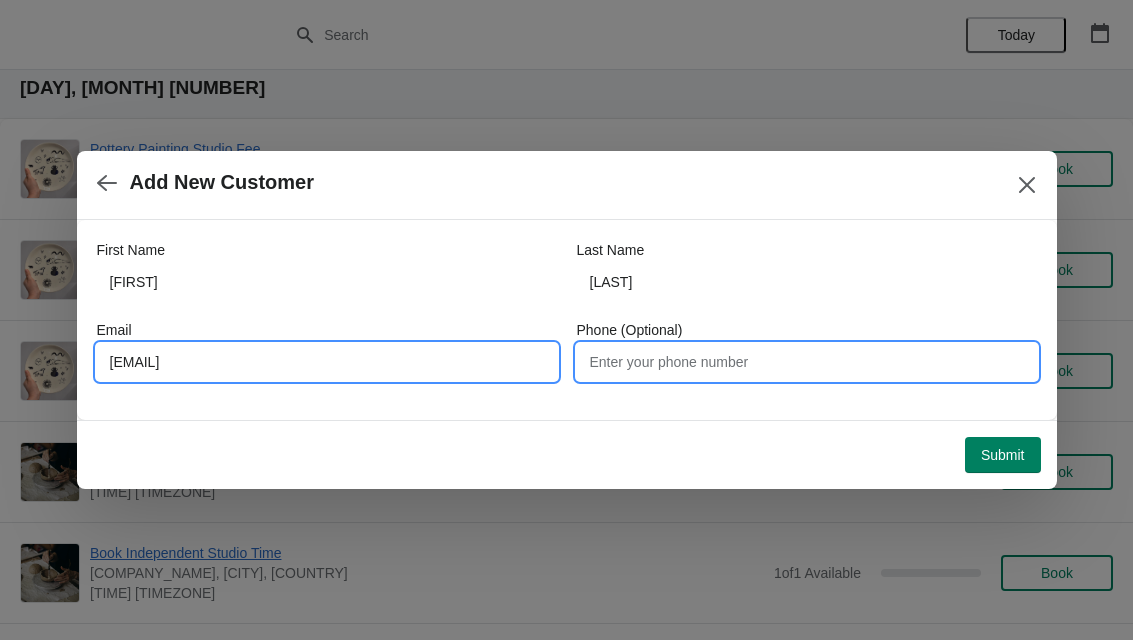 click on "Phone (Optional)" at bounding box center (807, 362) 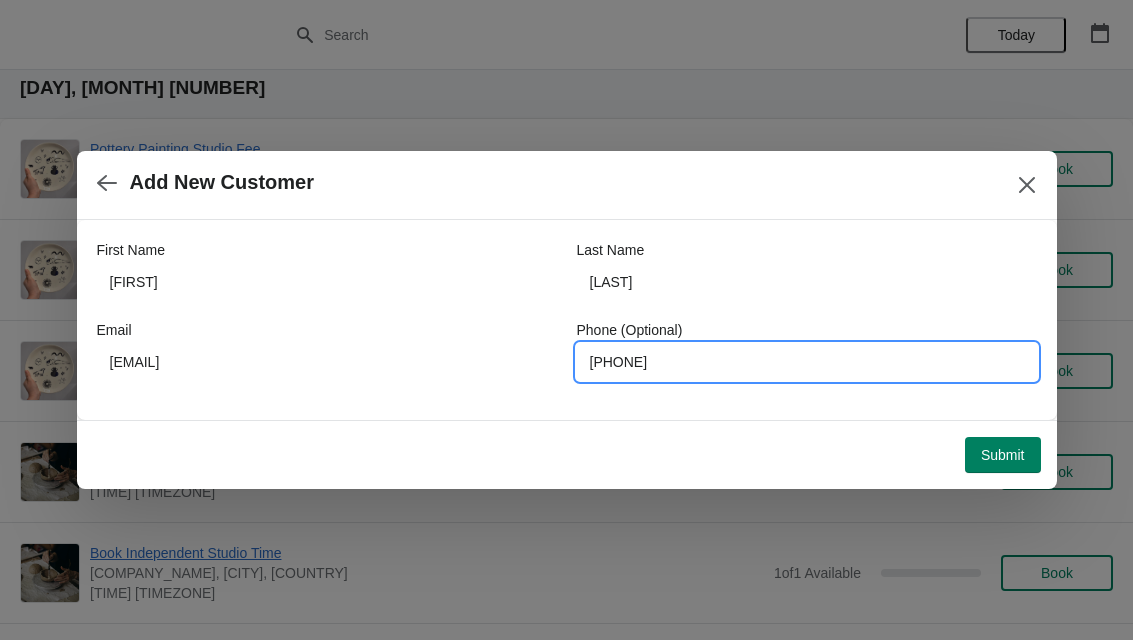 type on "[PHONE]" 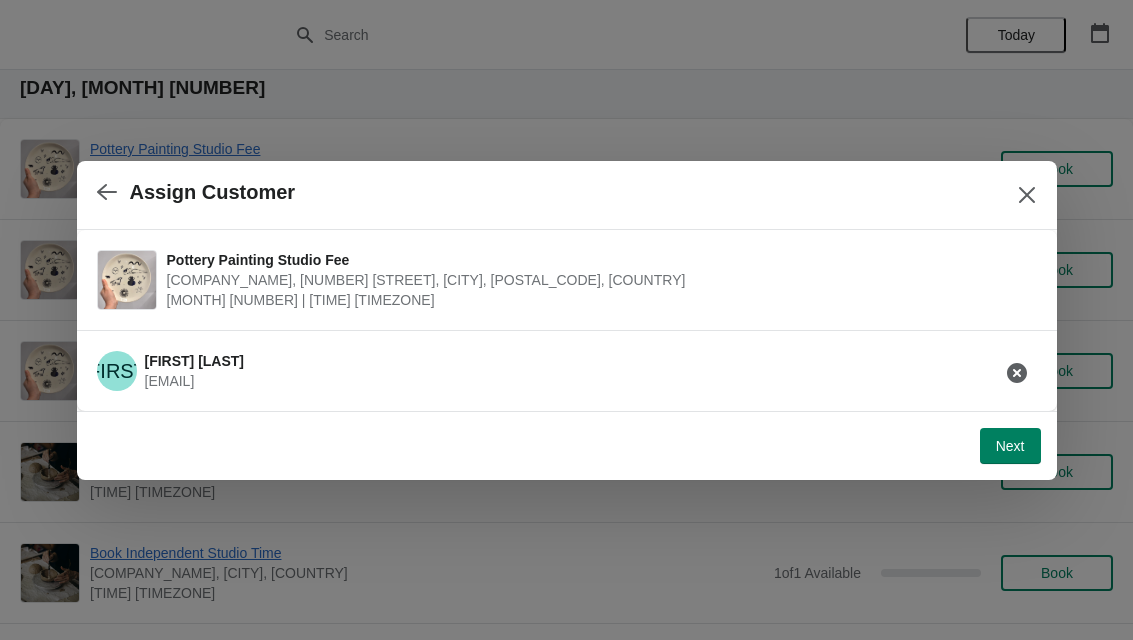 click on "Next" at bounding box center [1010, 446] 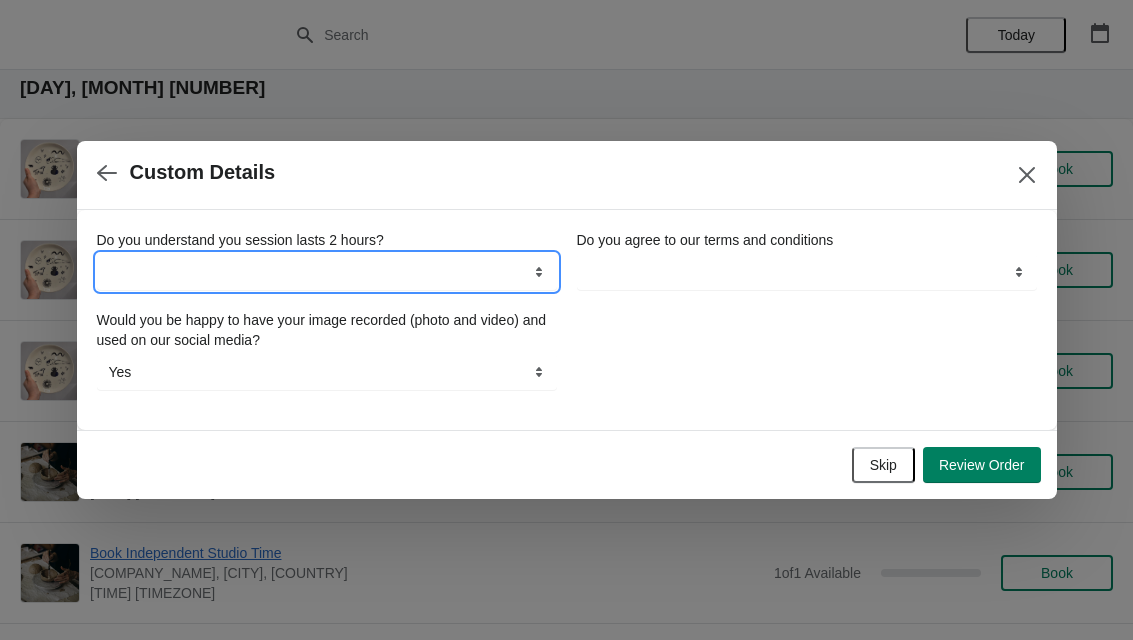 click on "Yes" at bounding box center (327, 272) 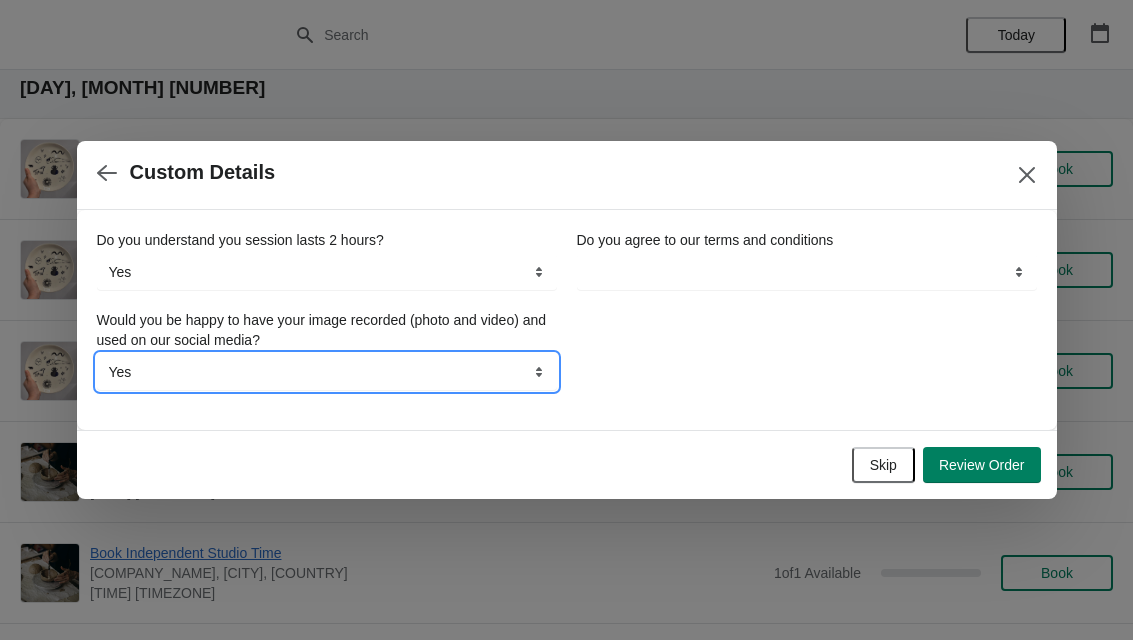 click on "Yes No" at bounding box center [327, 372] 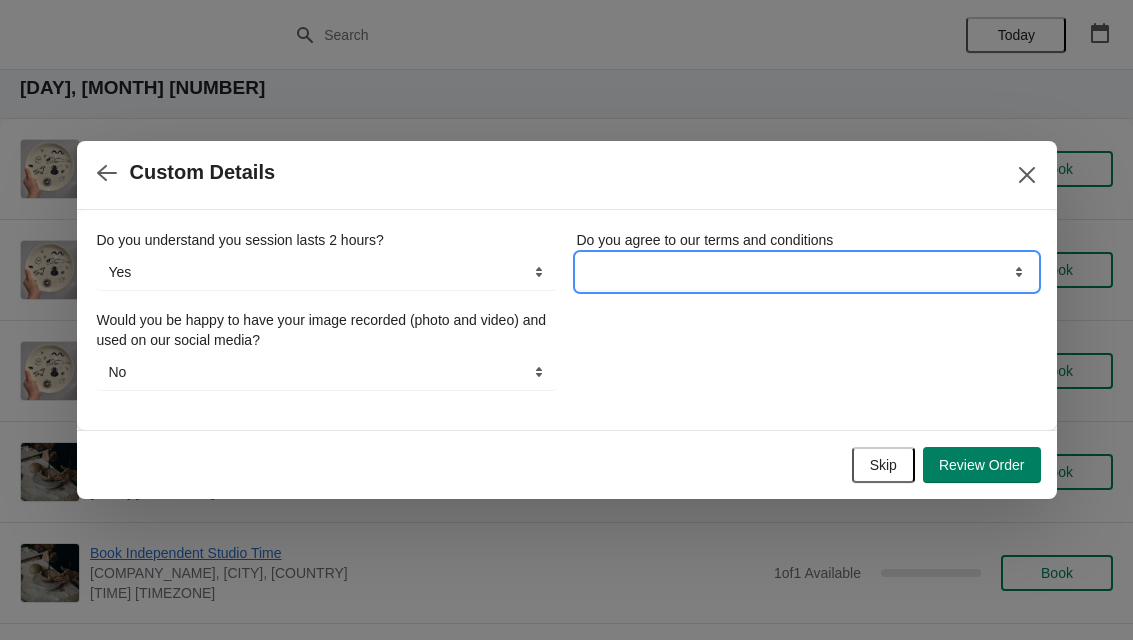 click on "Yes" at bounding box center [807, 272] 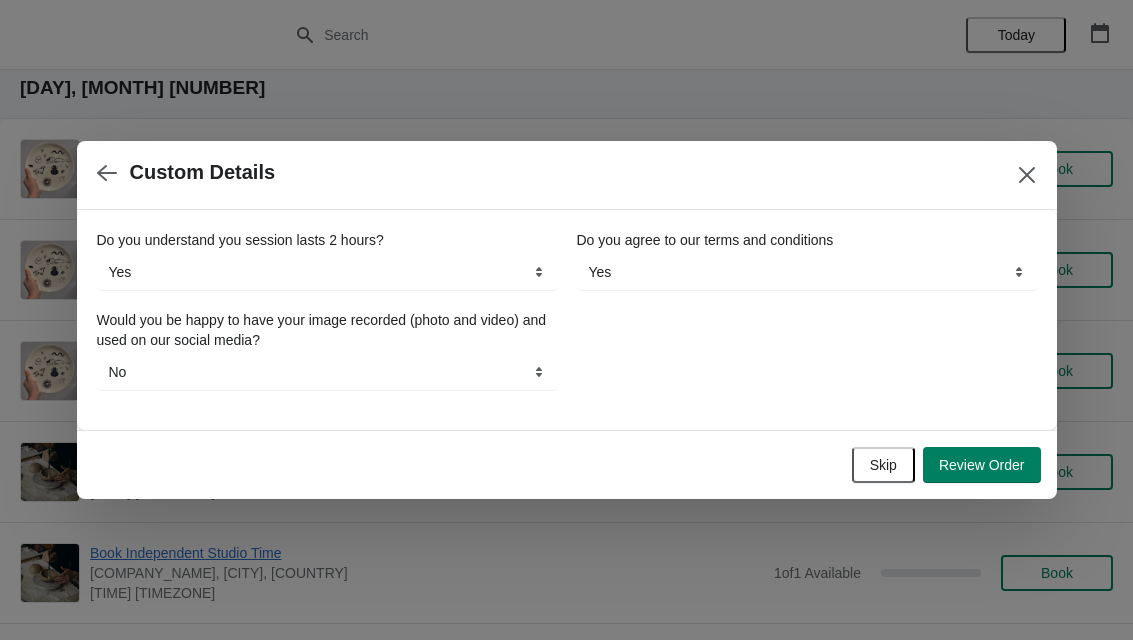 click on "Review Order" at bounding box center [982, 465] 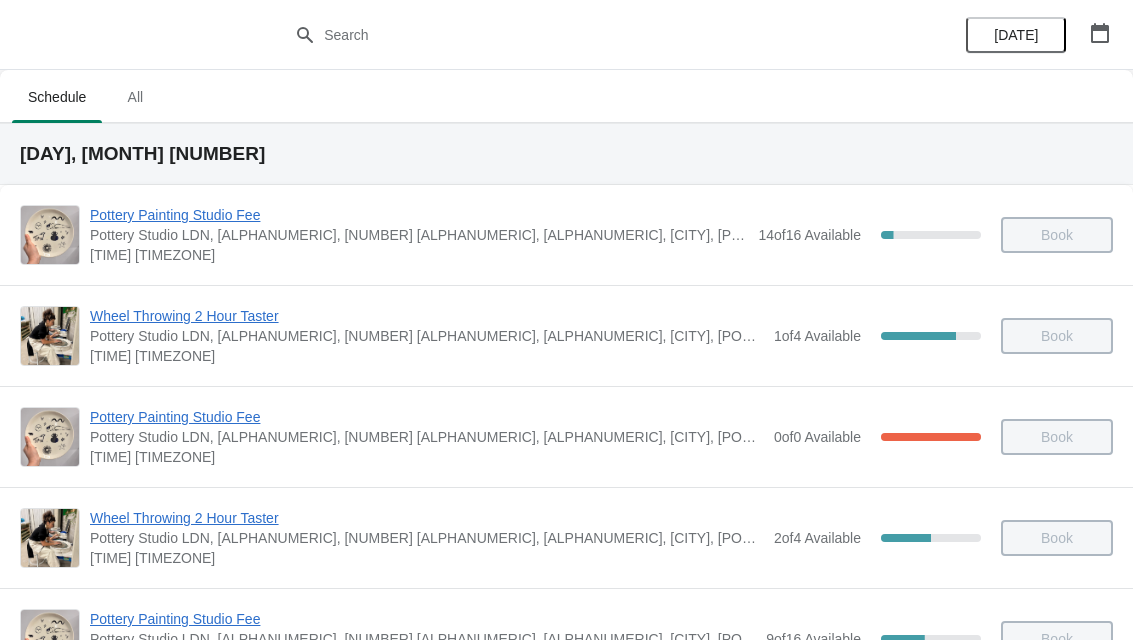 scroll, scrollTop: 0, scrollLeft: 0, axis: both 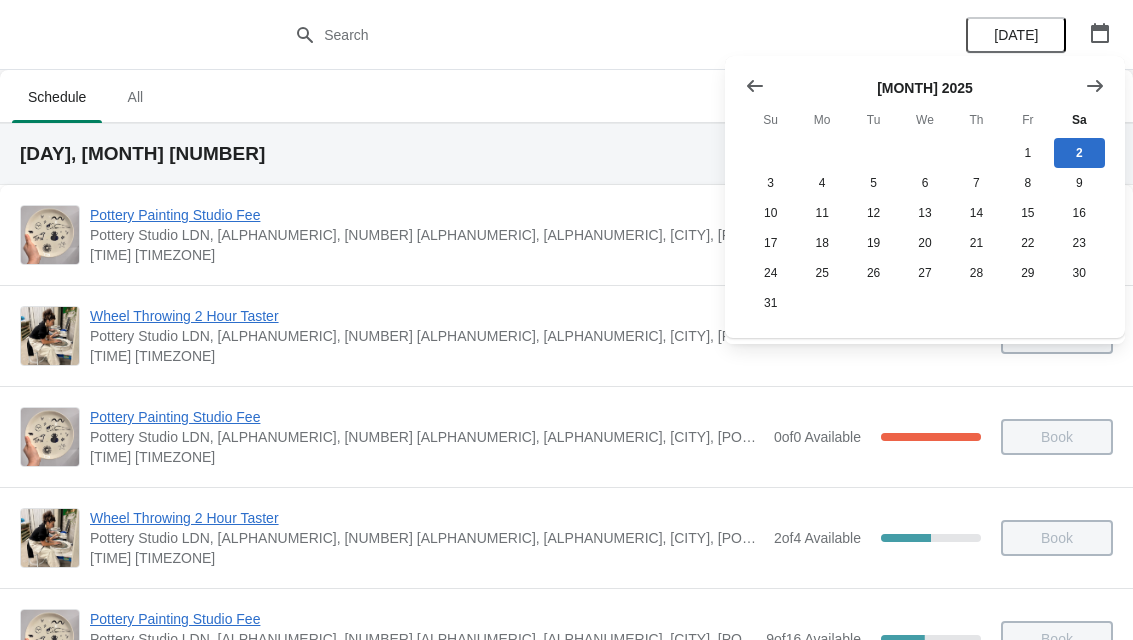 click 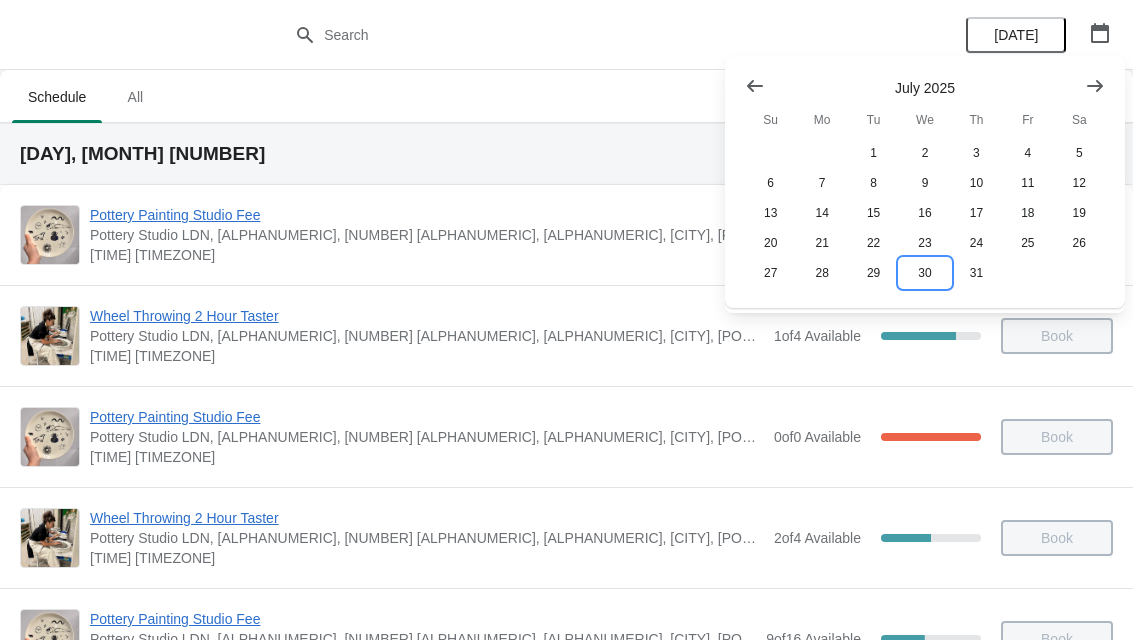 click on "30" at bounding box center [924, 273] 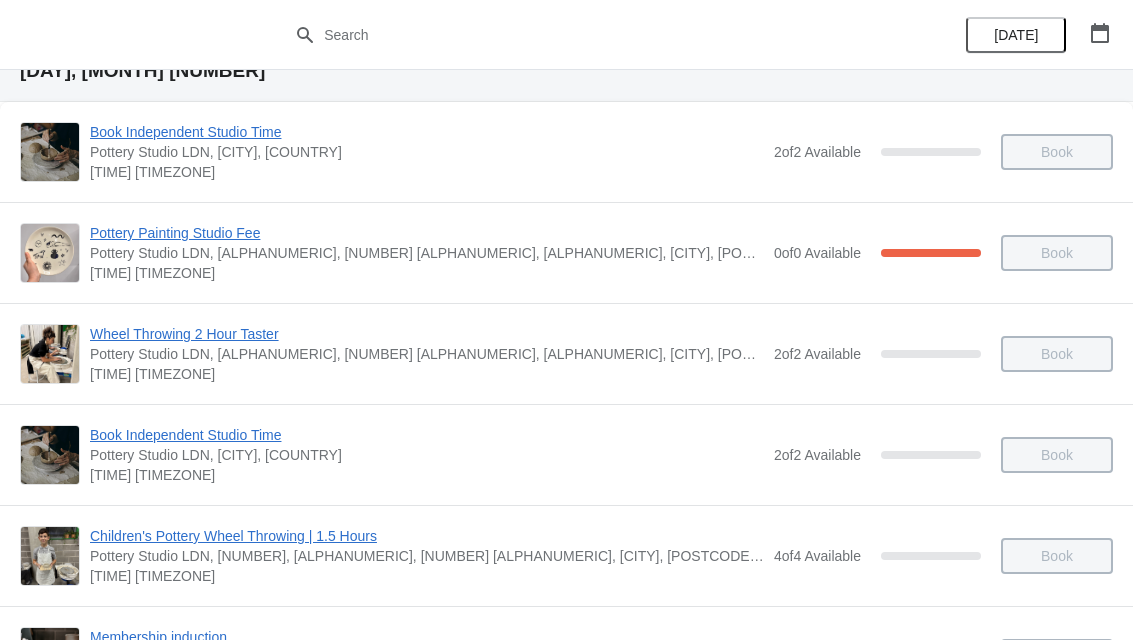 scroll, scrollTop: 144, scrollLeft: 0, axis: vertical 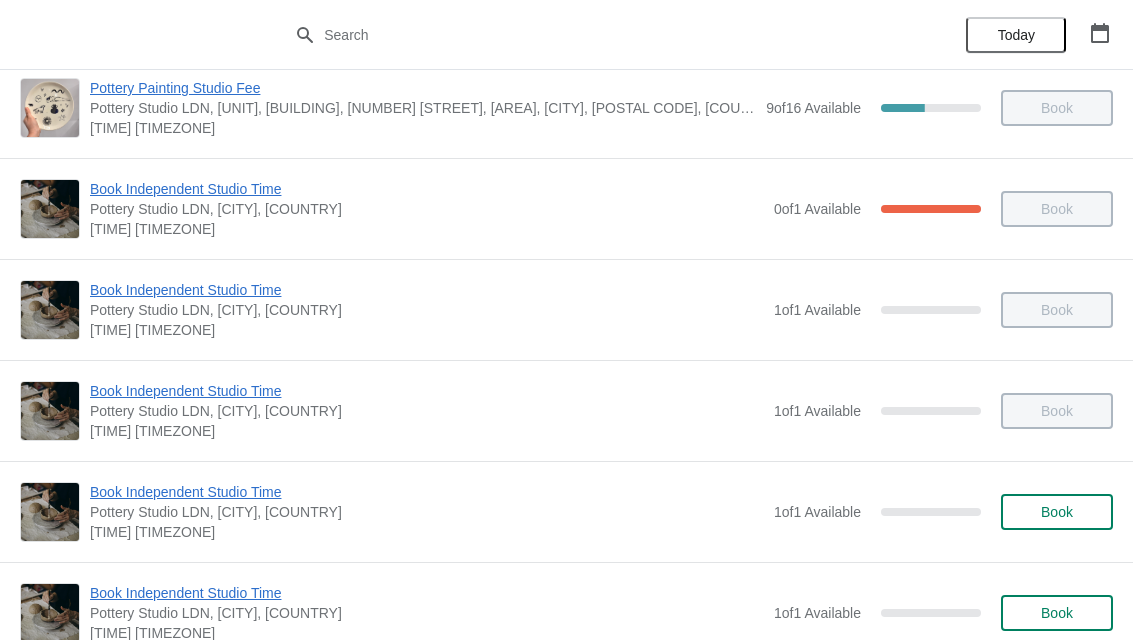 click on "Book" at bounding box center (1057, 512) 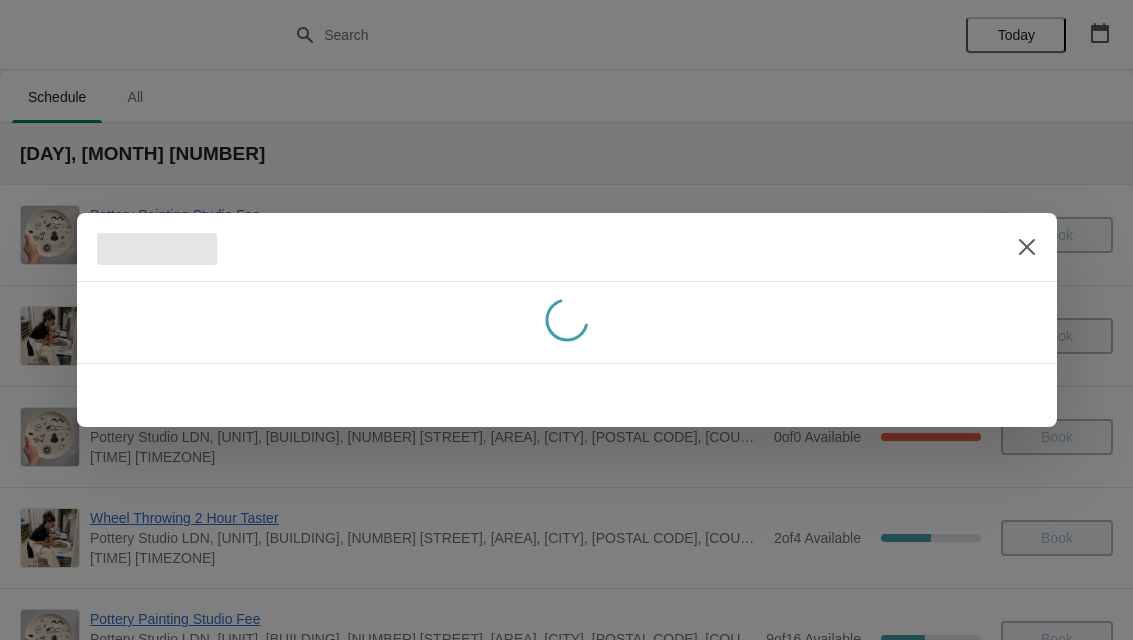 scroll, scrollTop: 0, scrollLeft: 0, axis: both 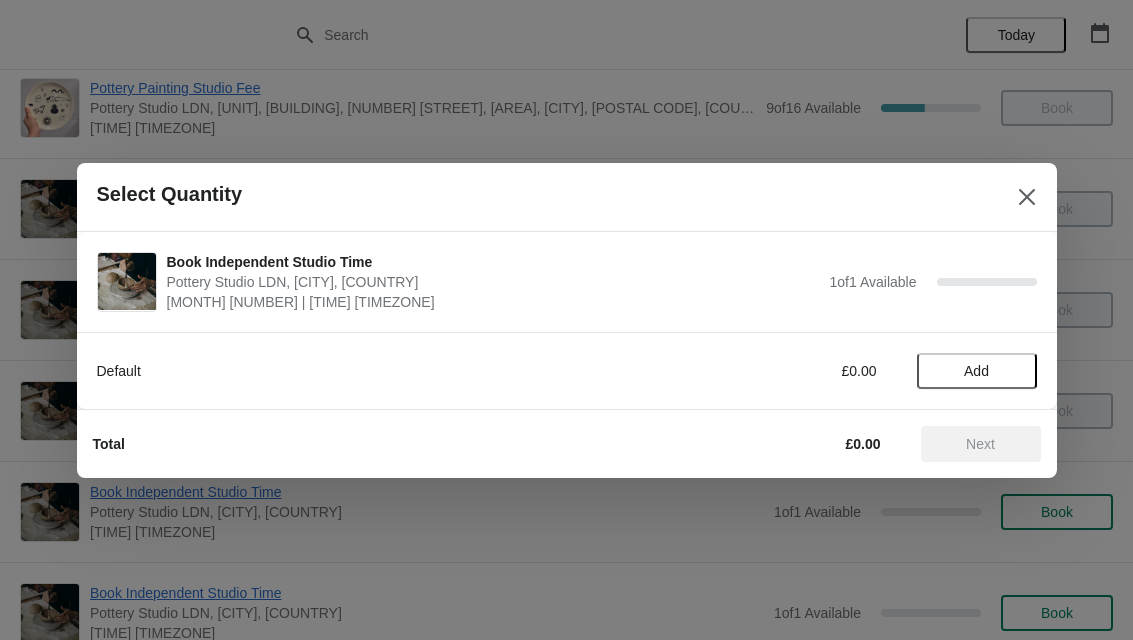 click on "Add" at bounding box center (976, 371) 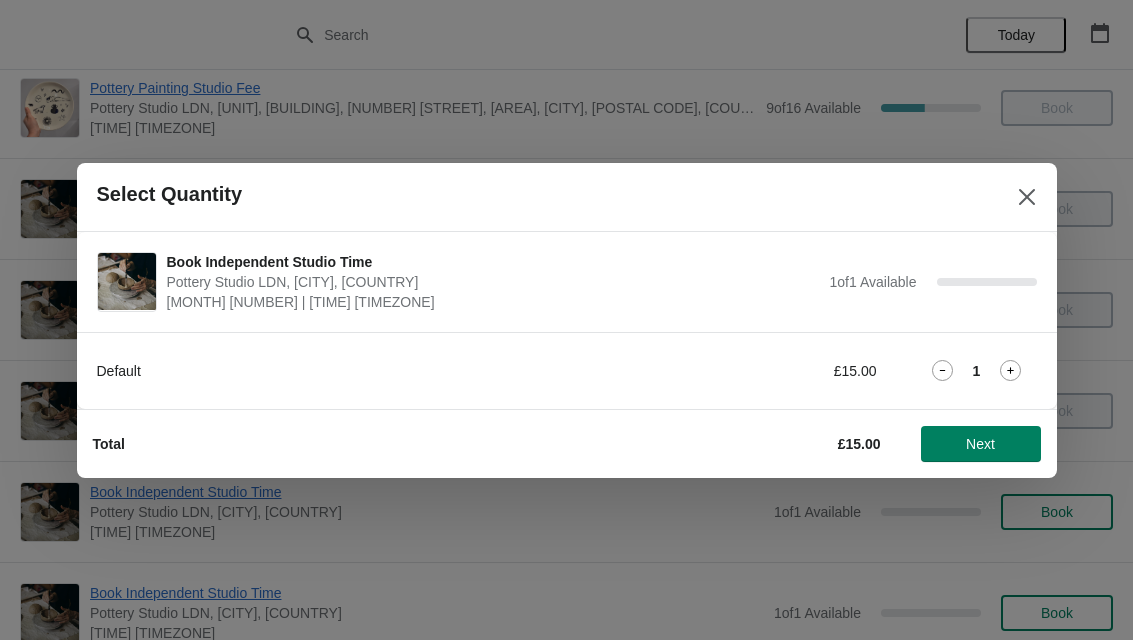 click 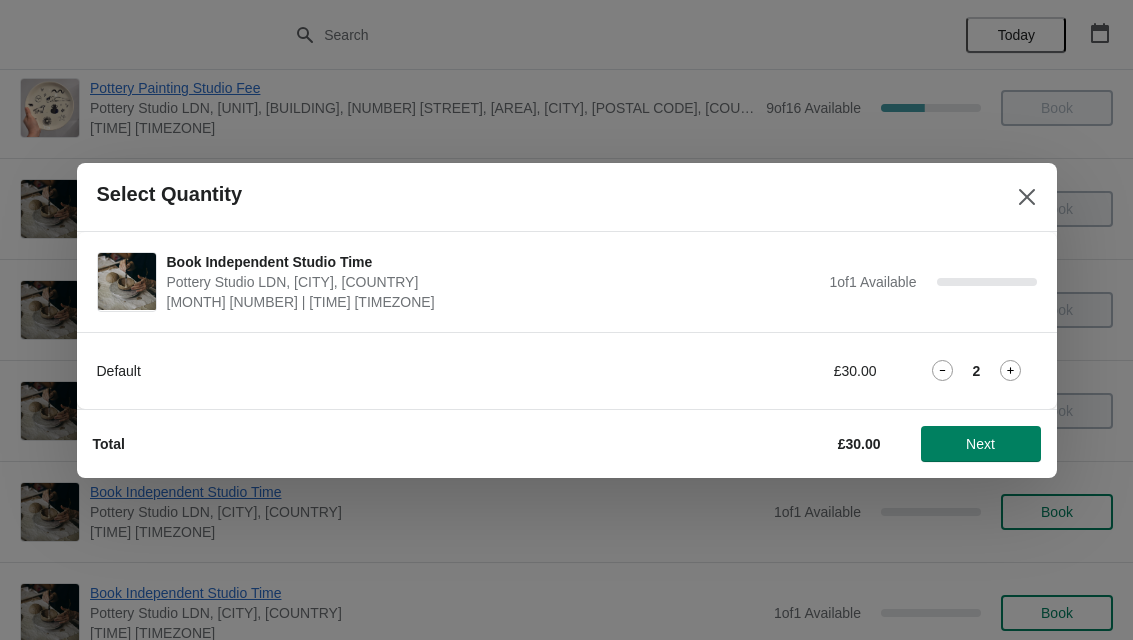 click on "Next" at bounding box center (980, 444) 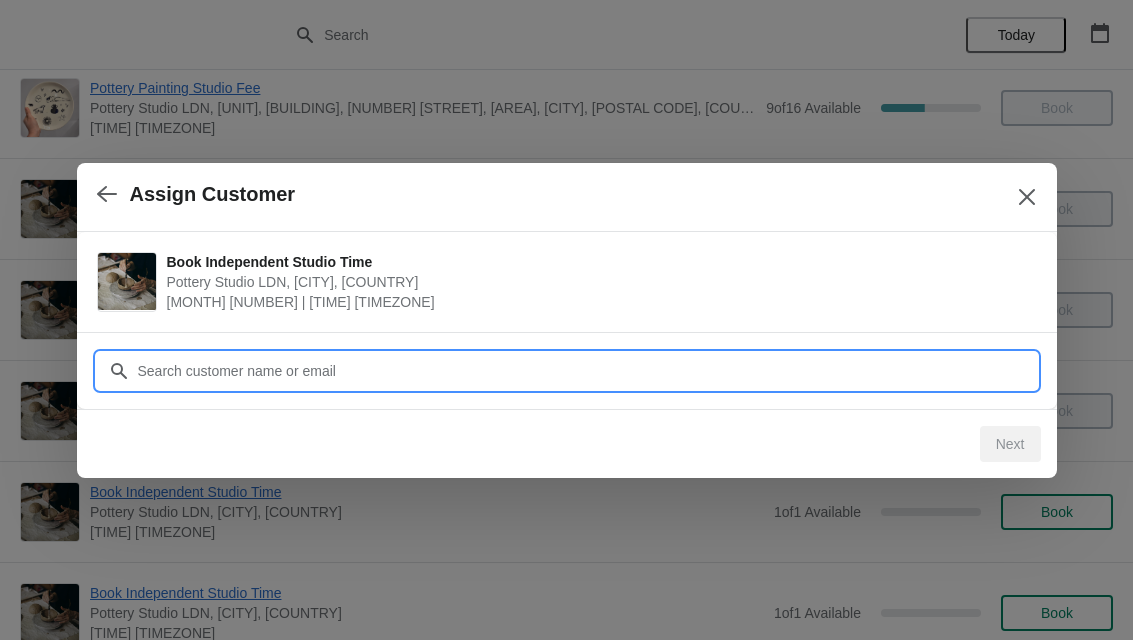 click on "Assign Customer Book Independent Studio Time Pottery Studio LDN, London, UK August 2 | 7:30 pm Europe/London Customer Next" at bounding box center (566, 18221) 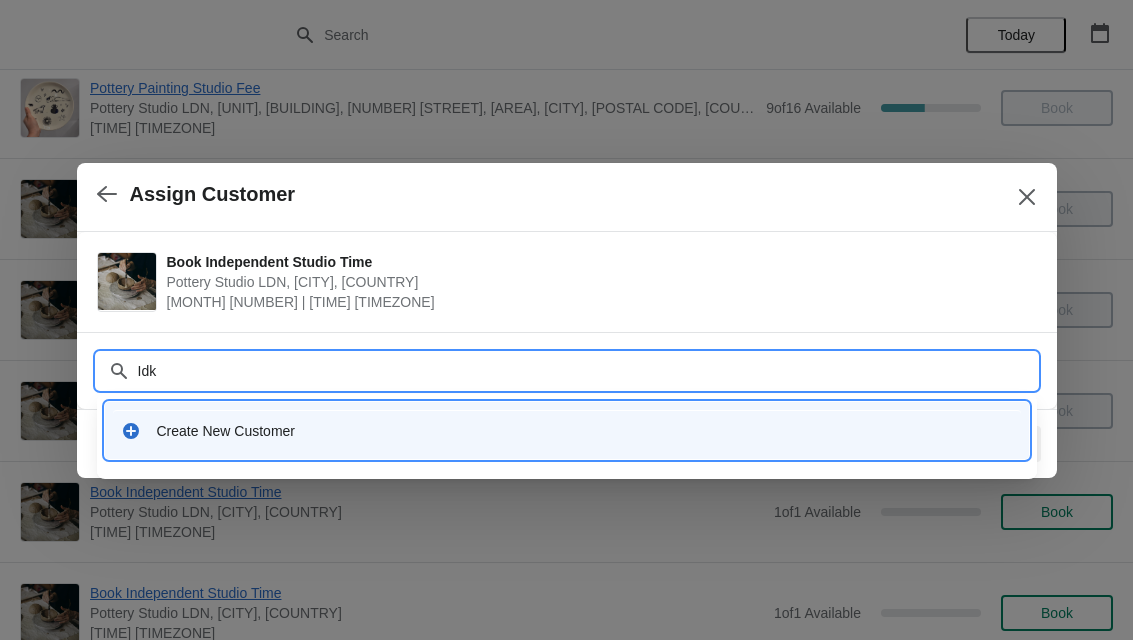click on "Idk" at bounding box center [587, 371] 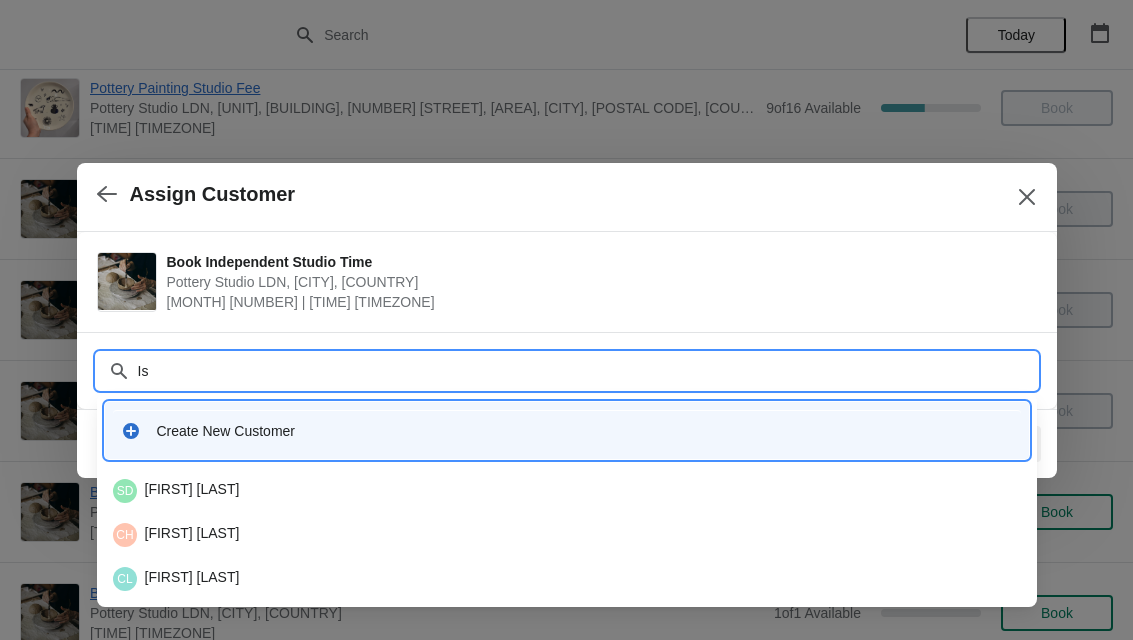 type on "Isk" 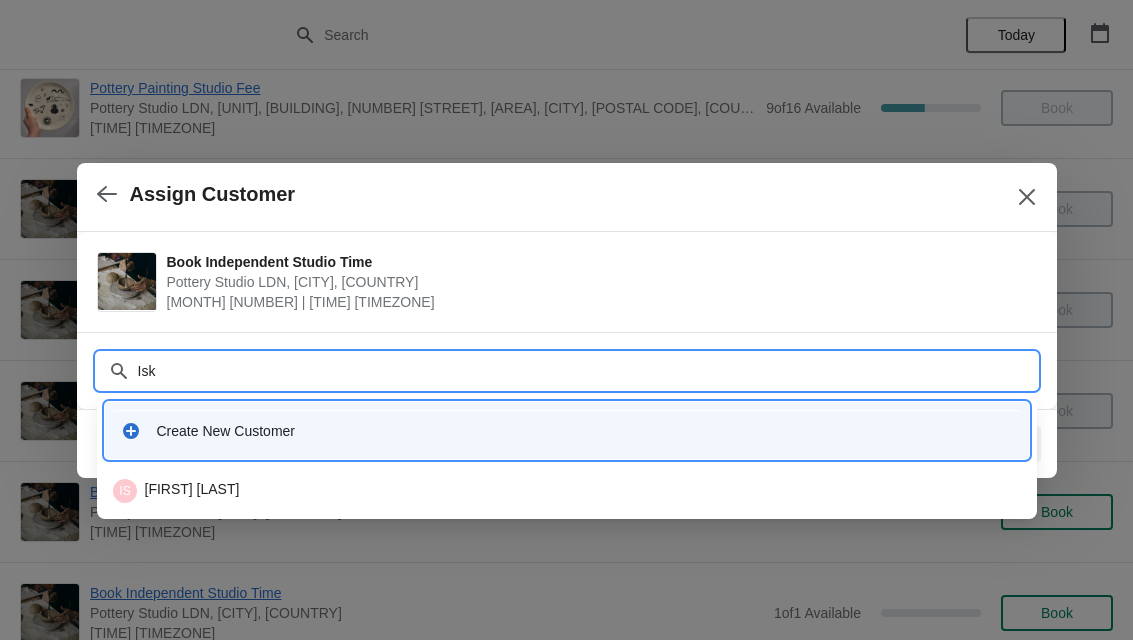 click on "IS Iskuhi Sargsyan" at bounding box center [567, 491] 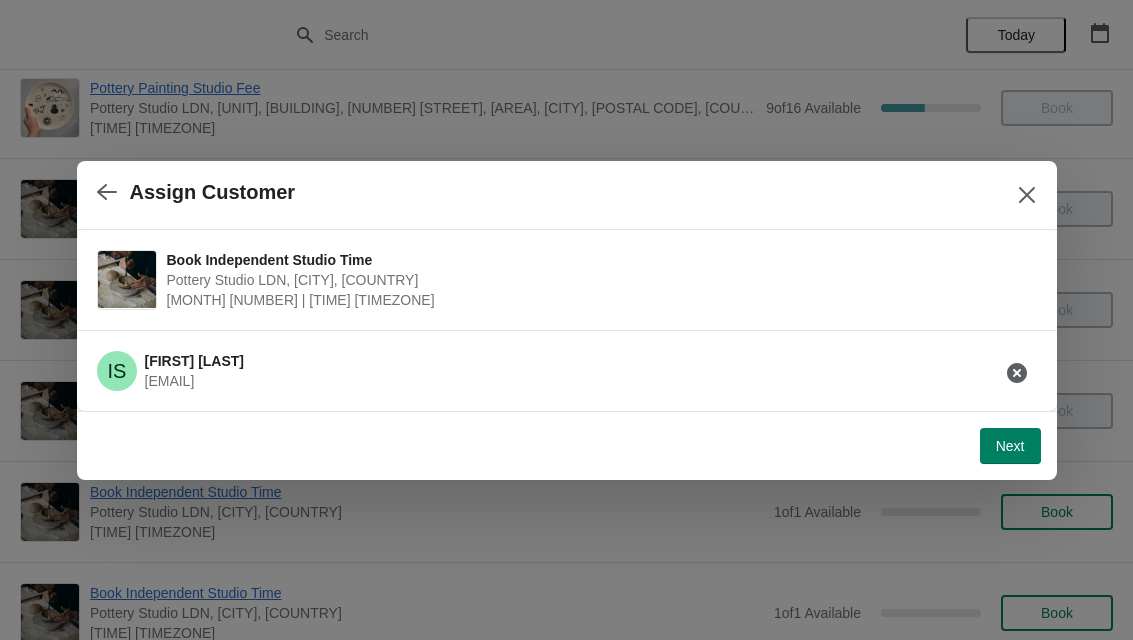 click on "Next" at bounding box center (1010, 446) 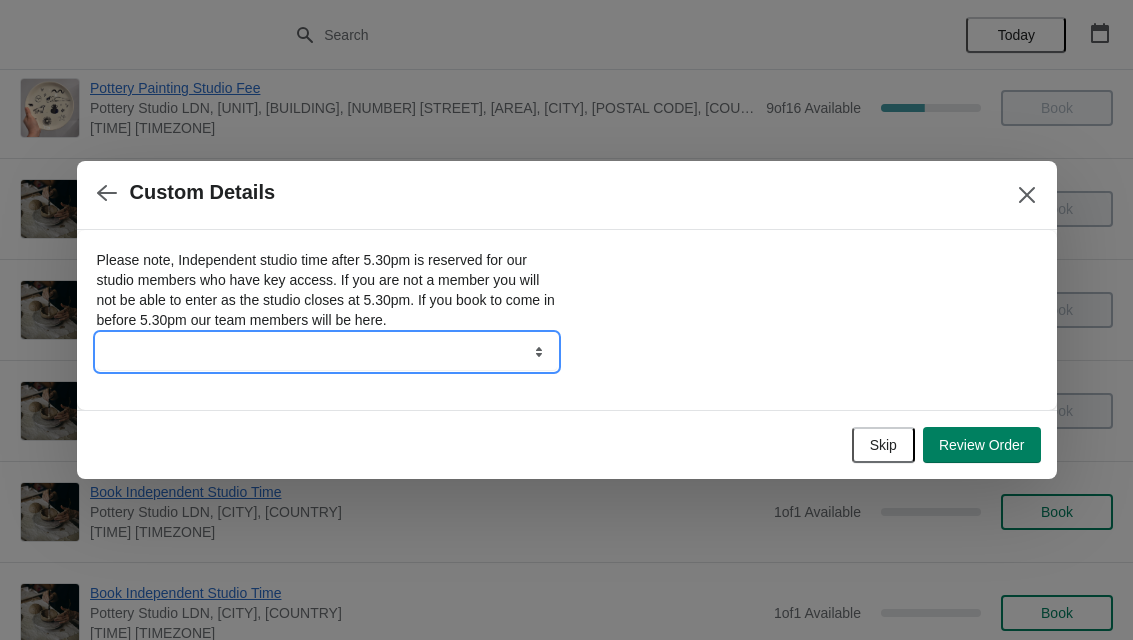 click on "By clicking you understand this" at bounding box center (327, 352) 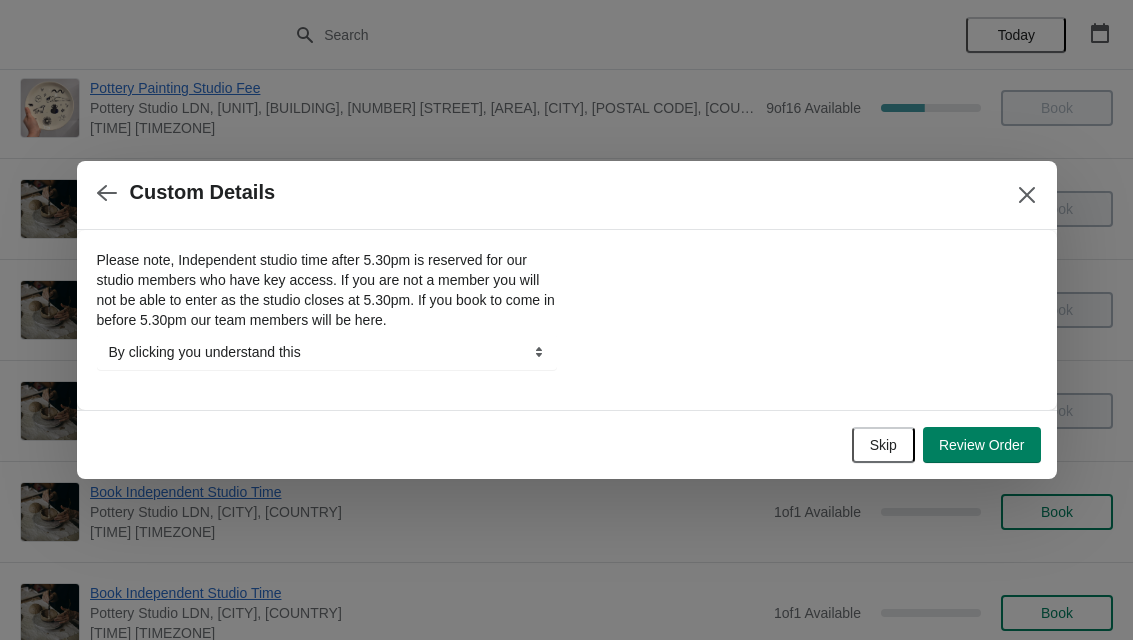 click on "Review Order" at bounding box center (982, 445) 